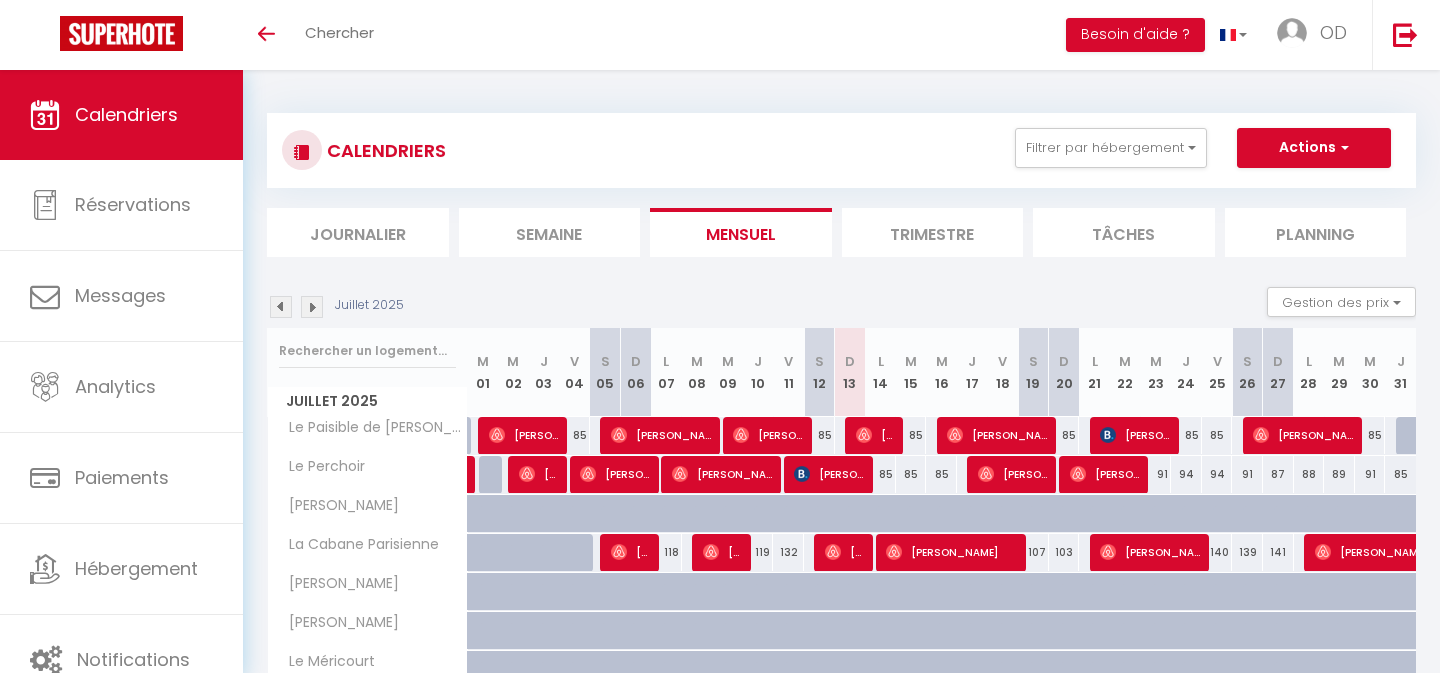 scroll, scrollTop: 178, scrollLeft: 0, axis: vertical 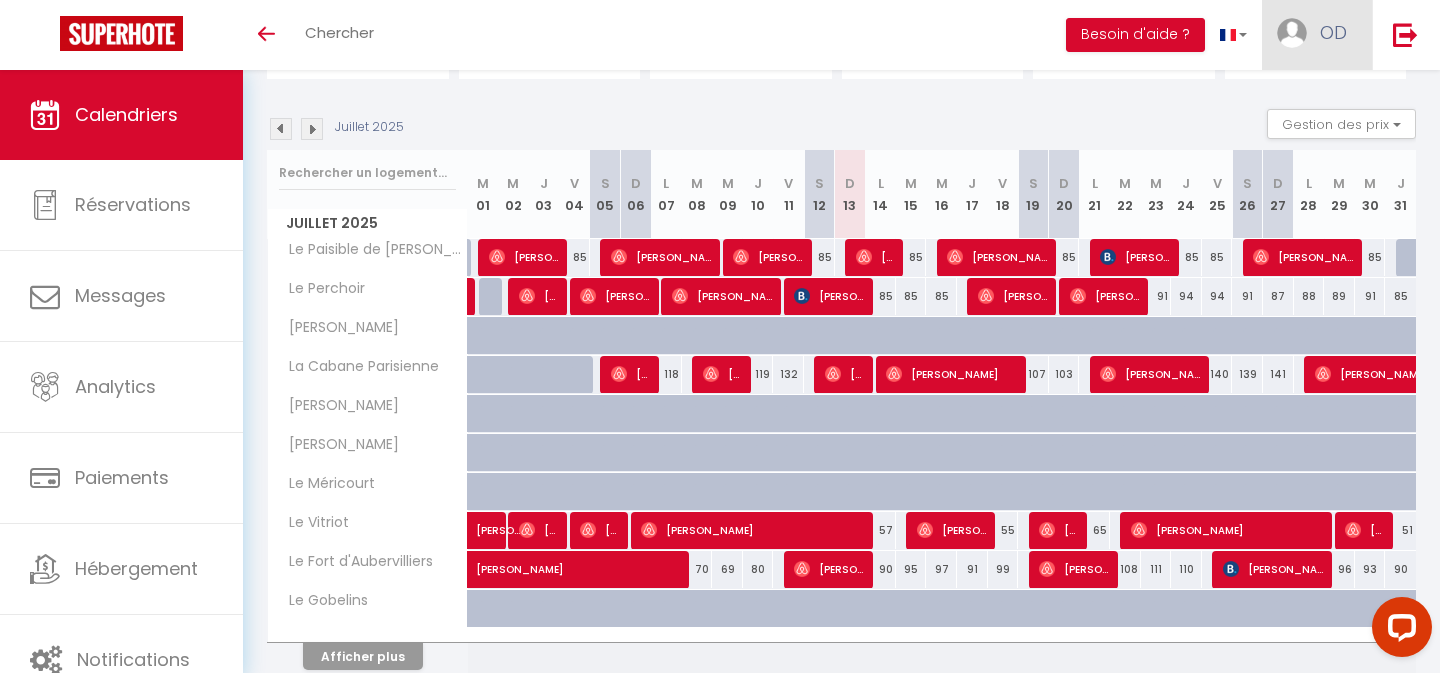 click on "OD" at bounding box center [1333, 32] 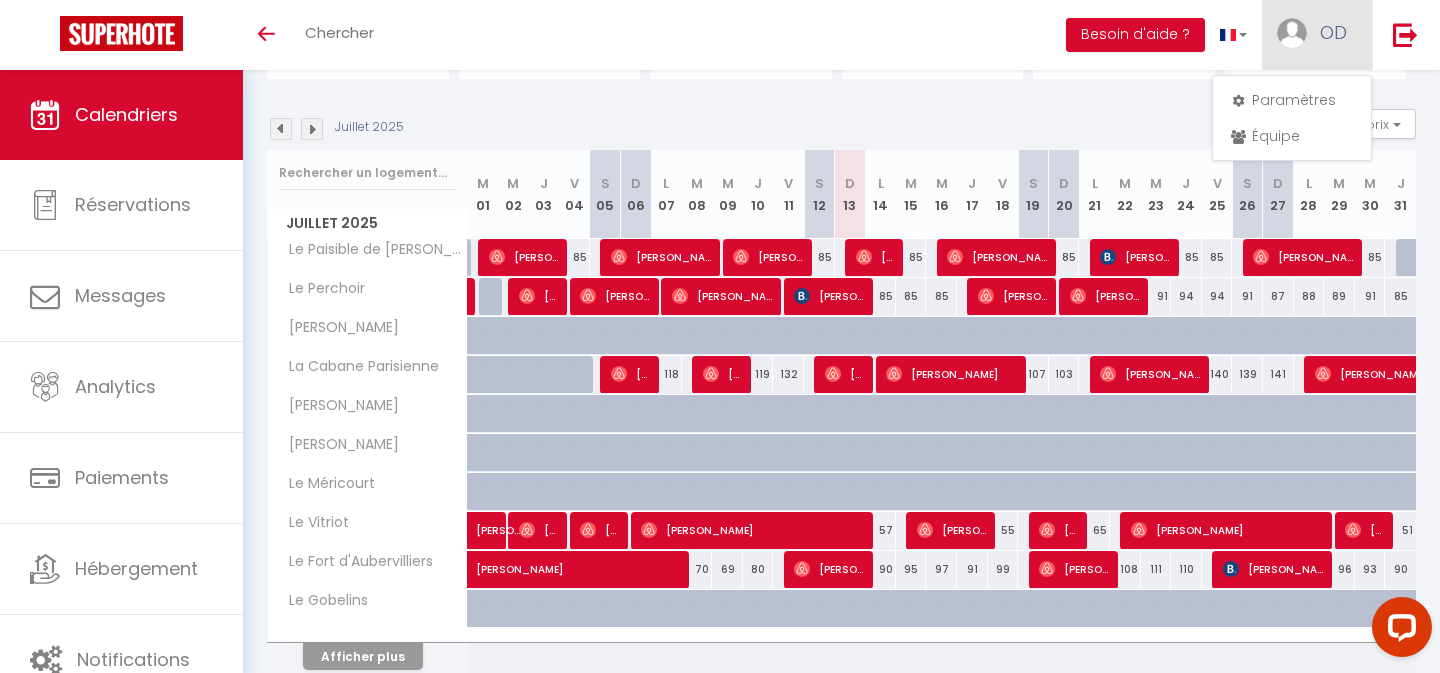 scroll, scrollTop: 0, scrollLeft: 0, axis: both 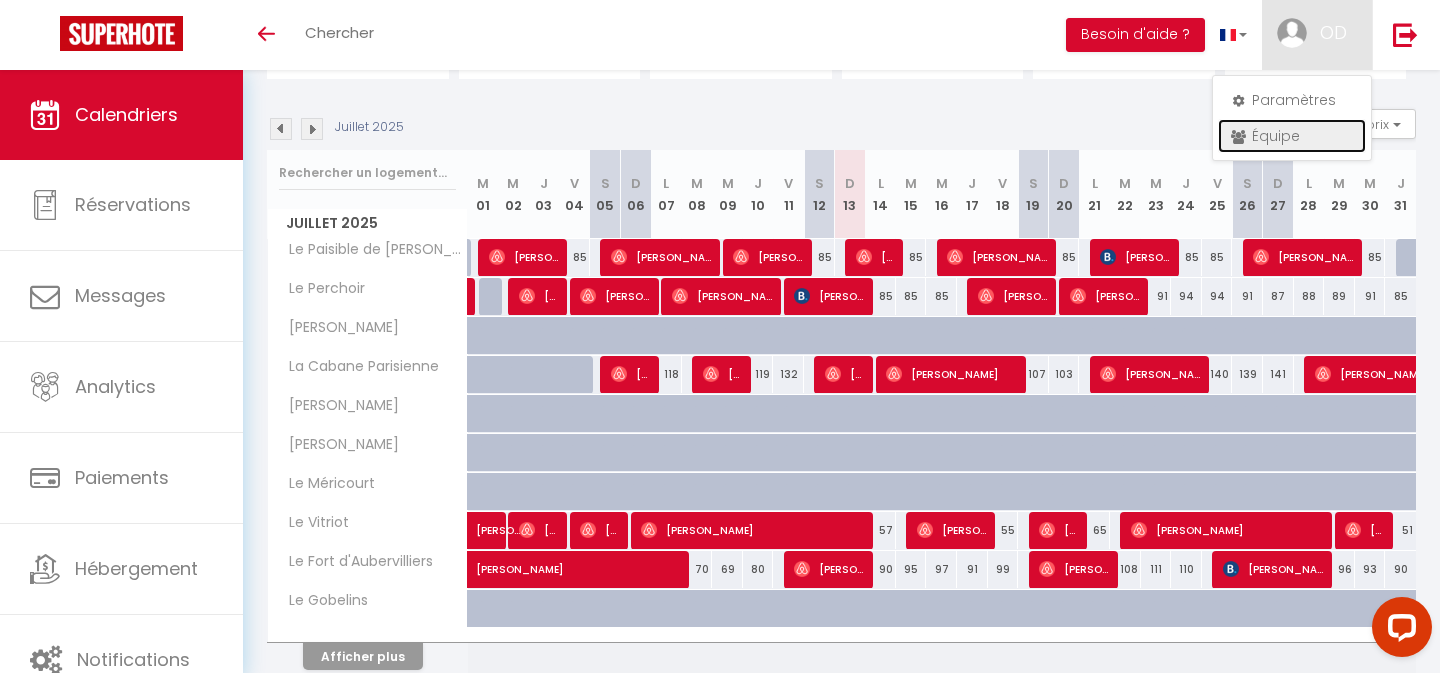 click on "Équipe" at bounding box center (1292, 136) 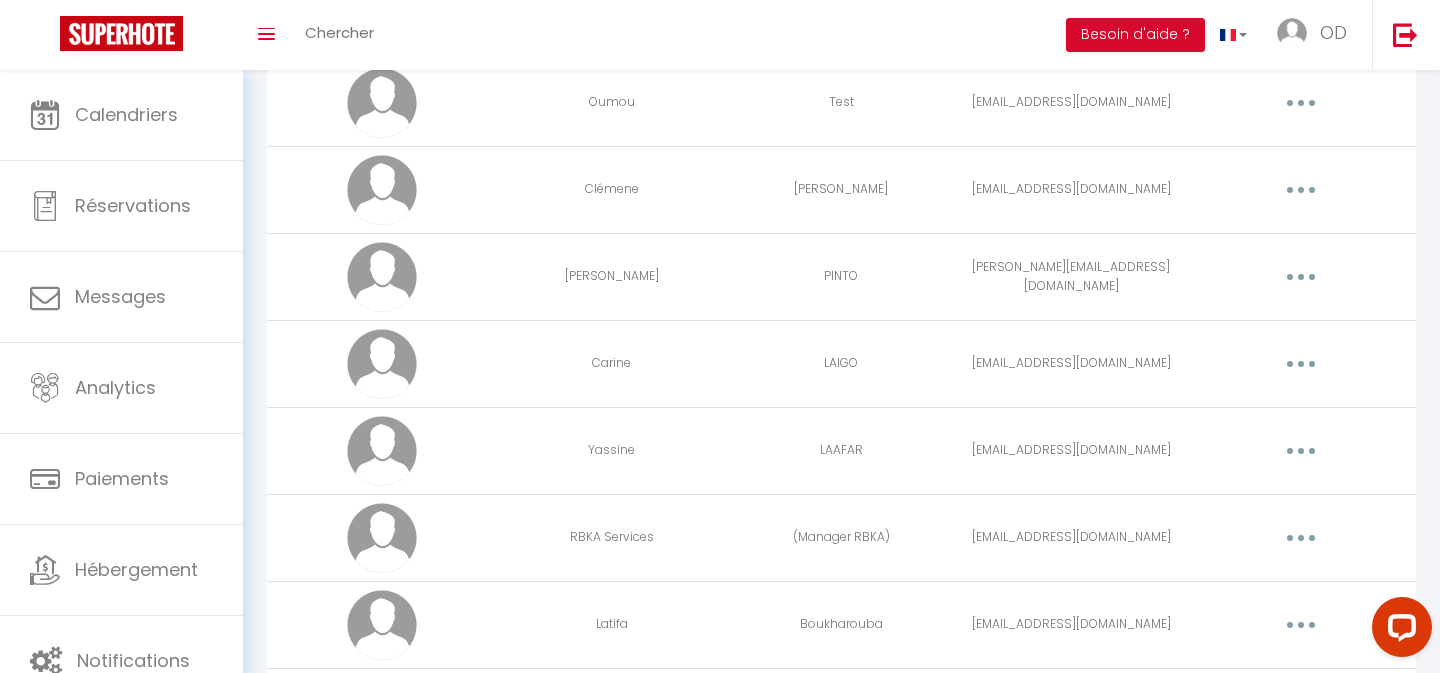 scroll, scrollTop: 0, scrollLeft: 0, axis: both 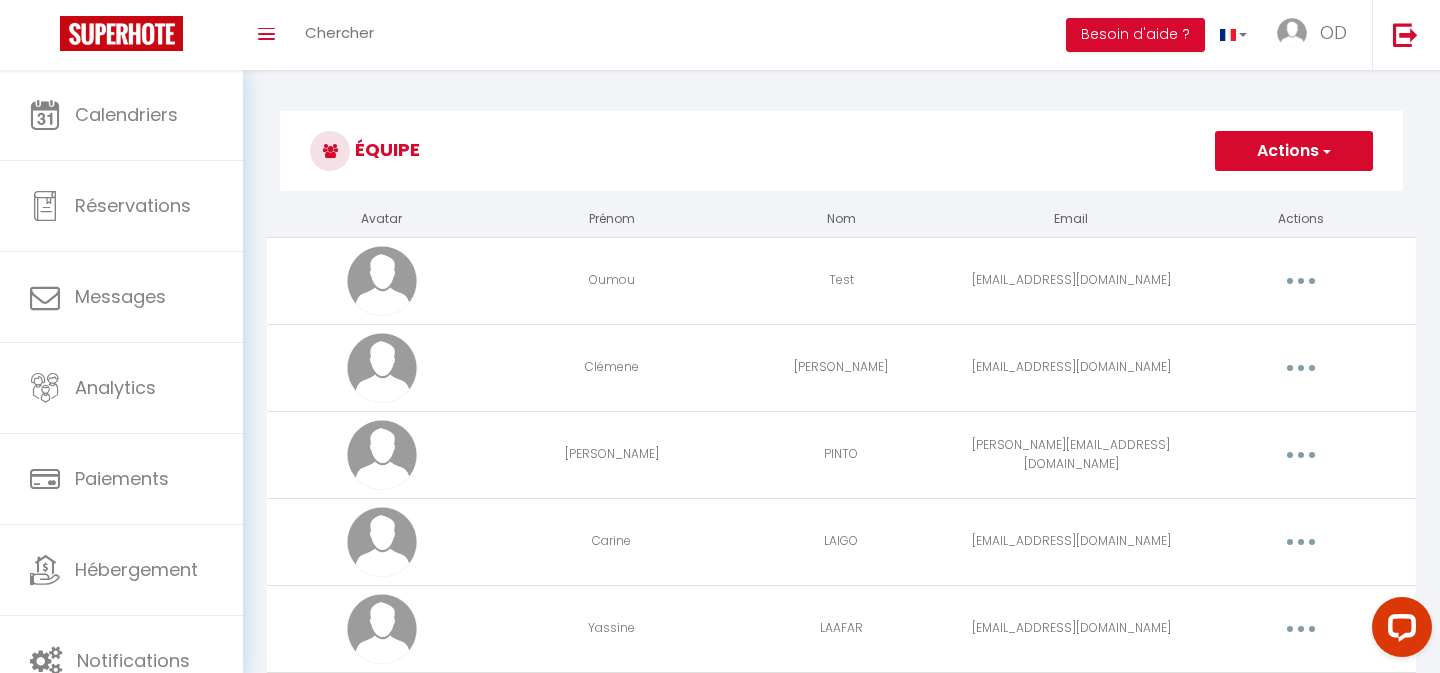 click on "Actions" at bounding box center [1294, 151] 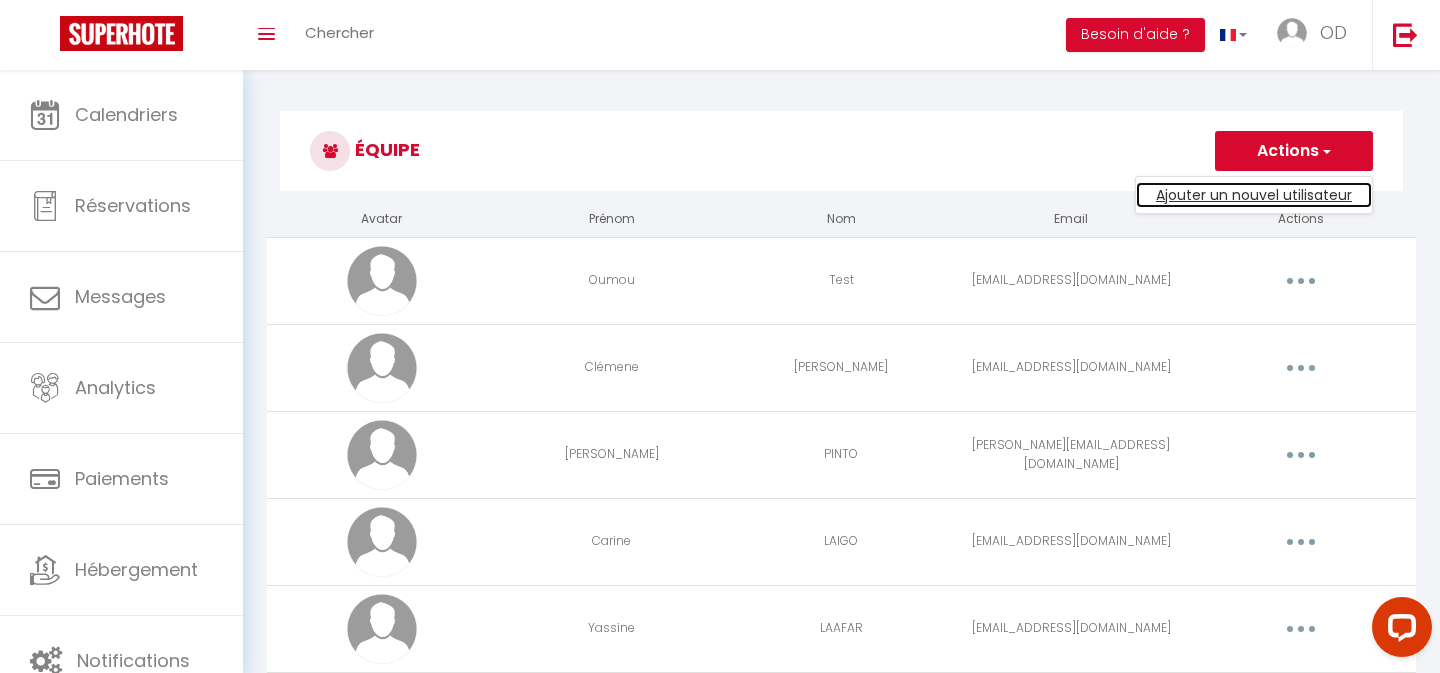 click on "Ajouter un nouvel utilisateur" at bounding box center (1254, 195) 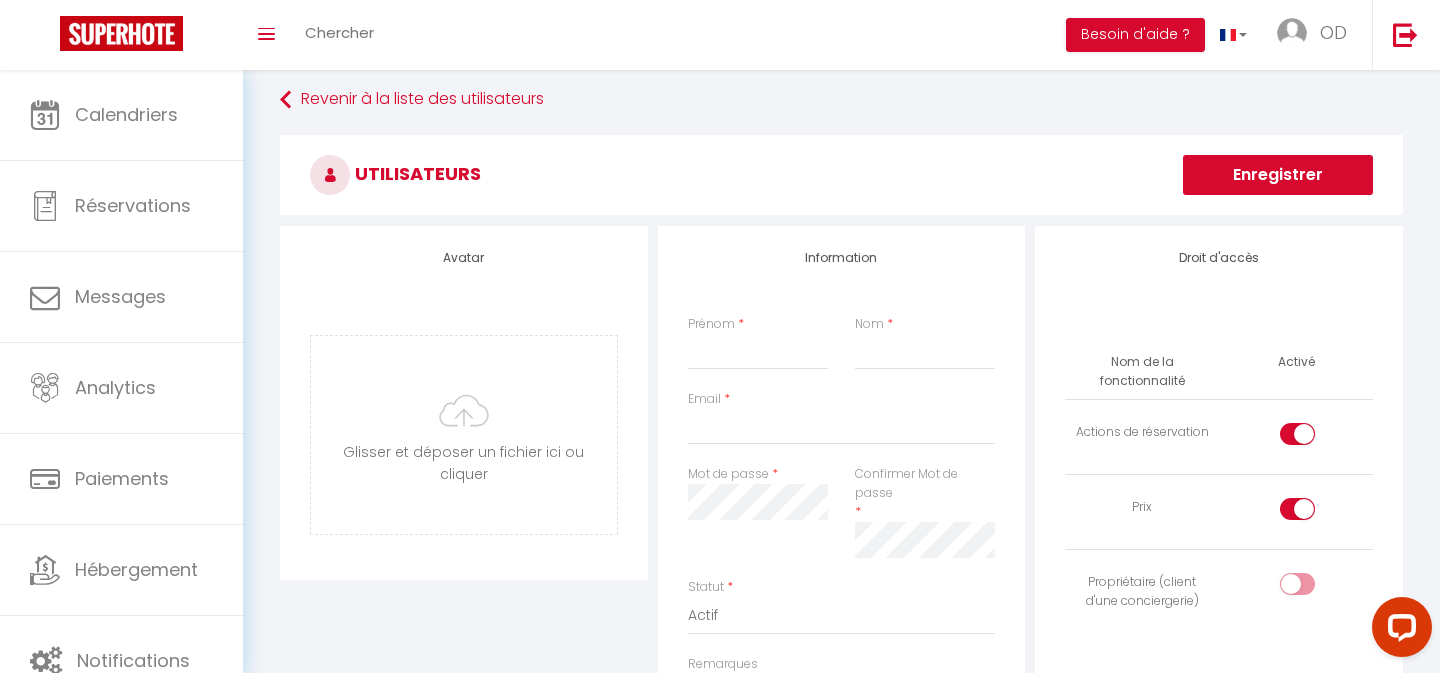 scroll, scrollTop: 0, scrollLeft: 0, axis: both 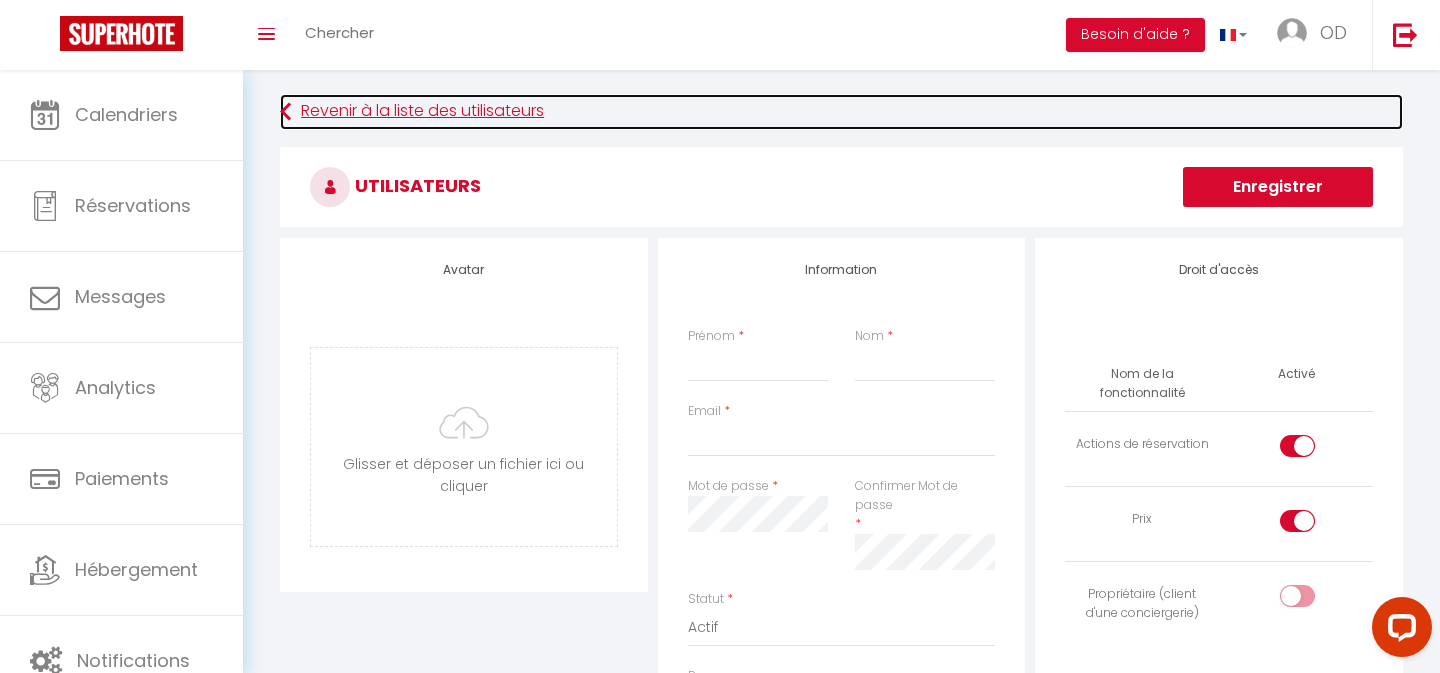 click on "Revenir à la liste des utilisateurs" at bounding box center [841, 112] 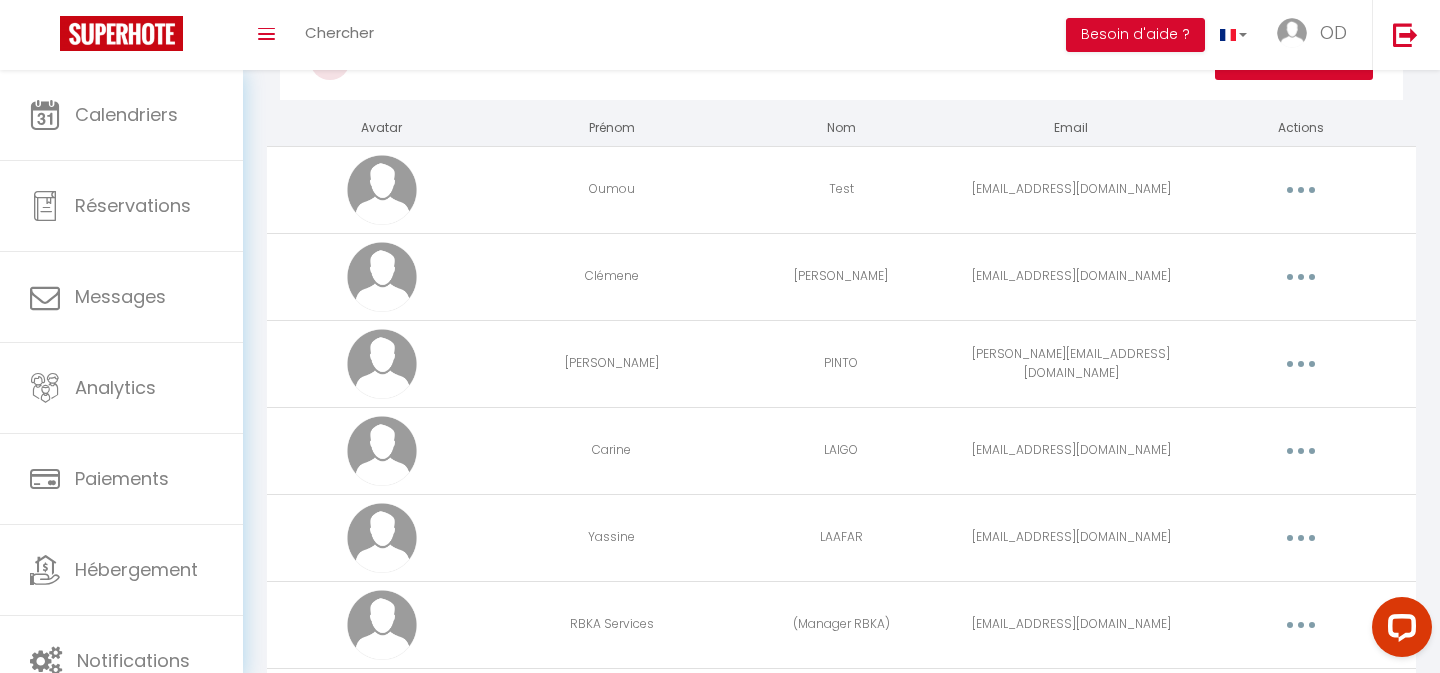 scroll, scrollTop: 0, scrollLeft: 0, axis: both 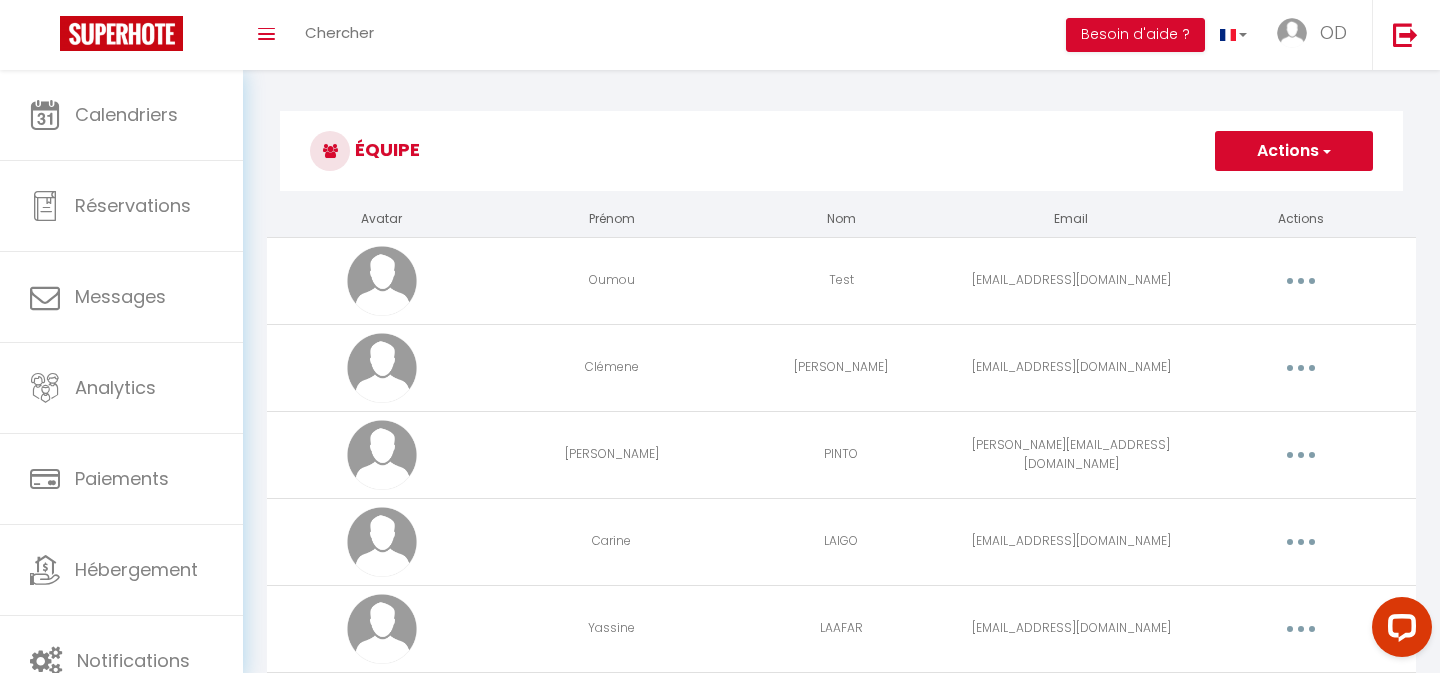 click on "Actions" at bounding box center [1294, 151] 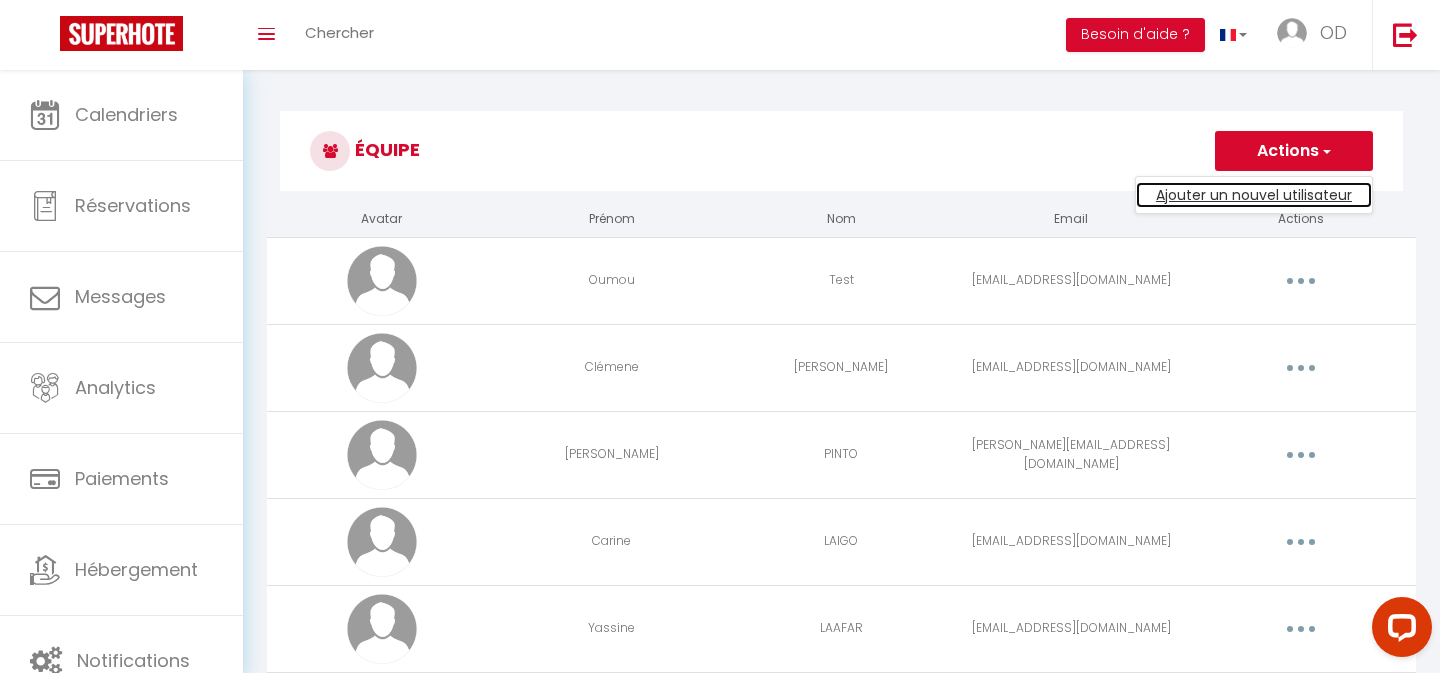 click on "Ajouter un nouvel utilisateur" at bounding box center (1254, 195) 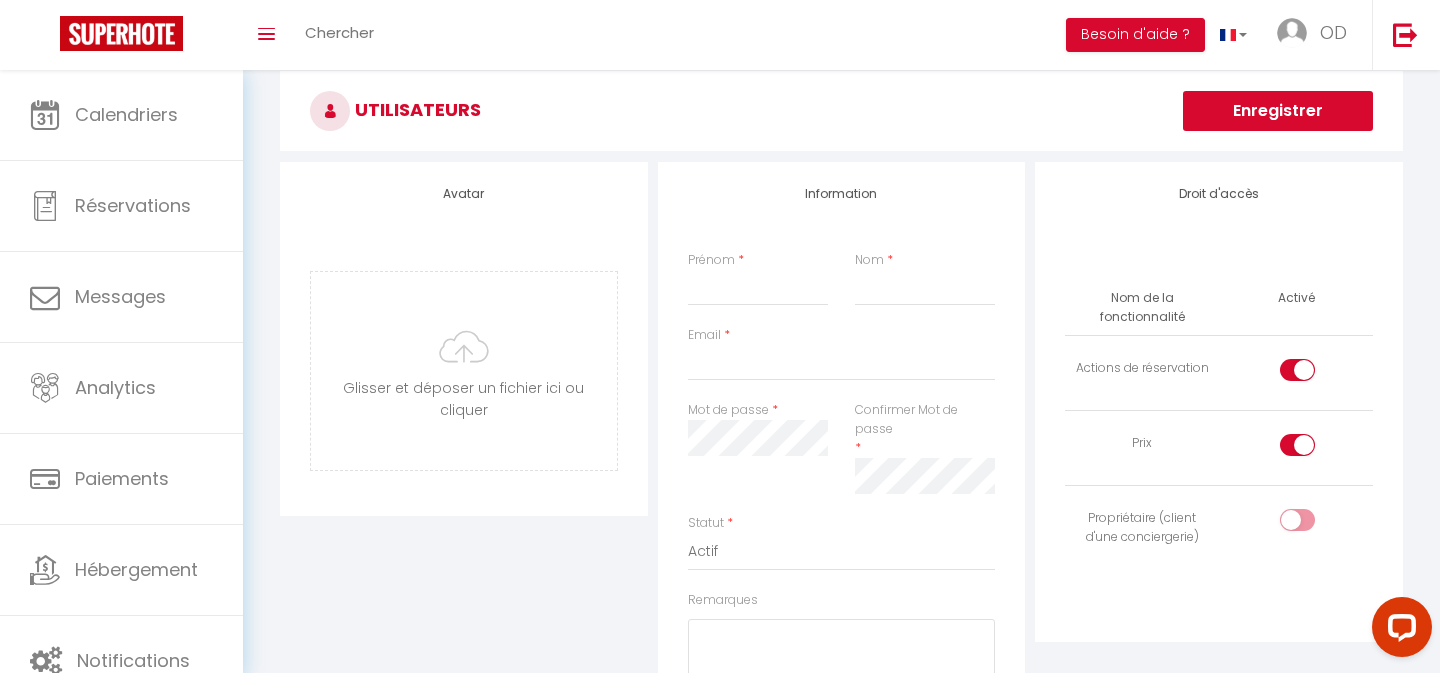 scroll, scrollTop: 100, scrollLeft: 0, axis: vertical 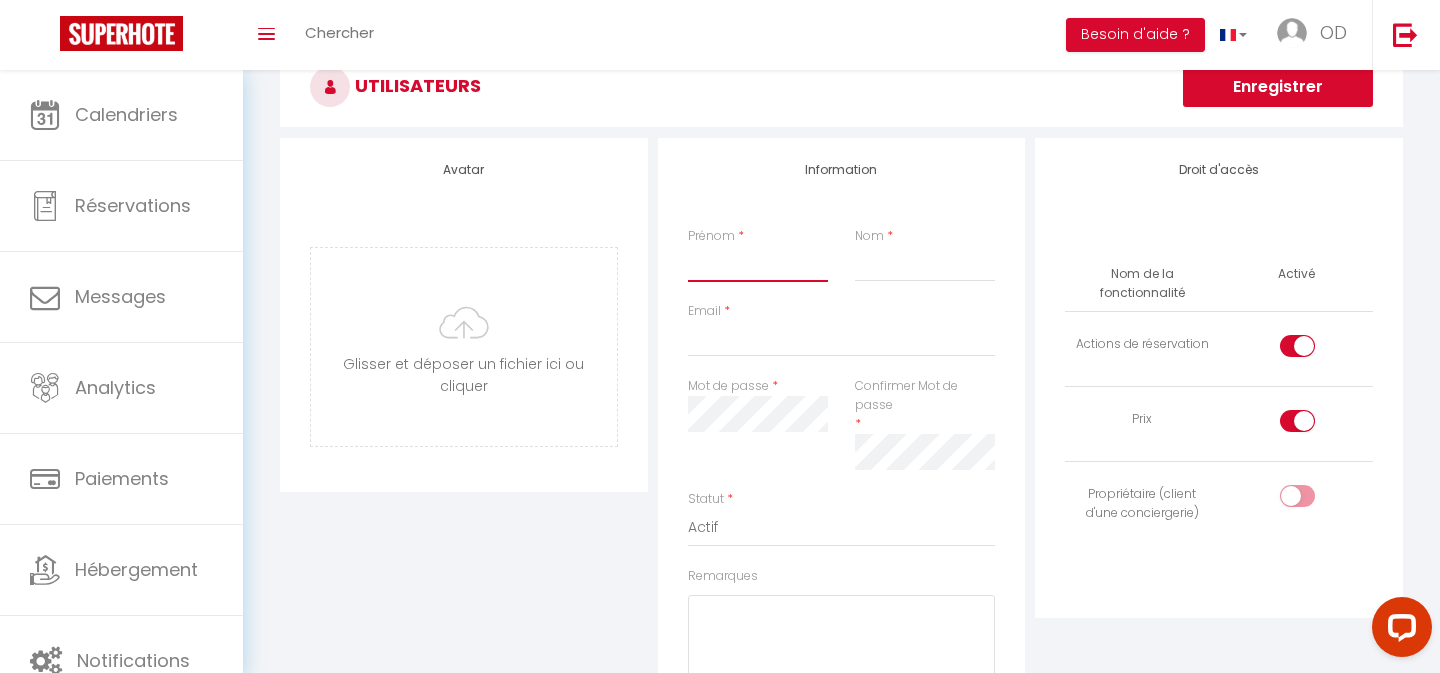 click on "Prénom" at bounding box center (758, 264) 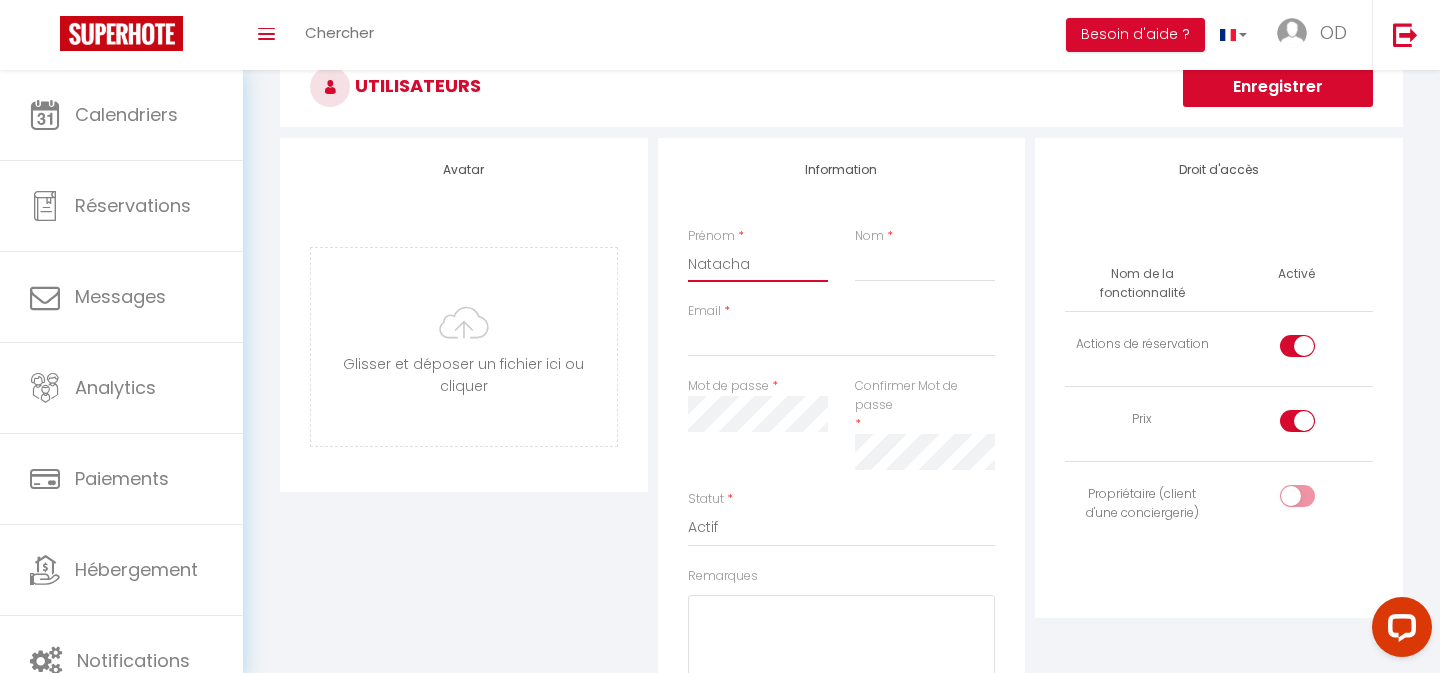 type on "Natacha" 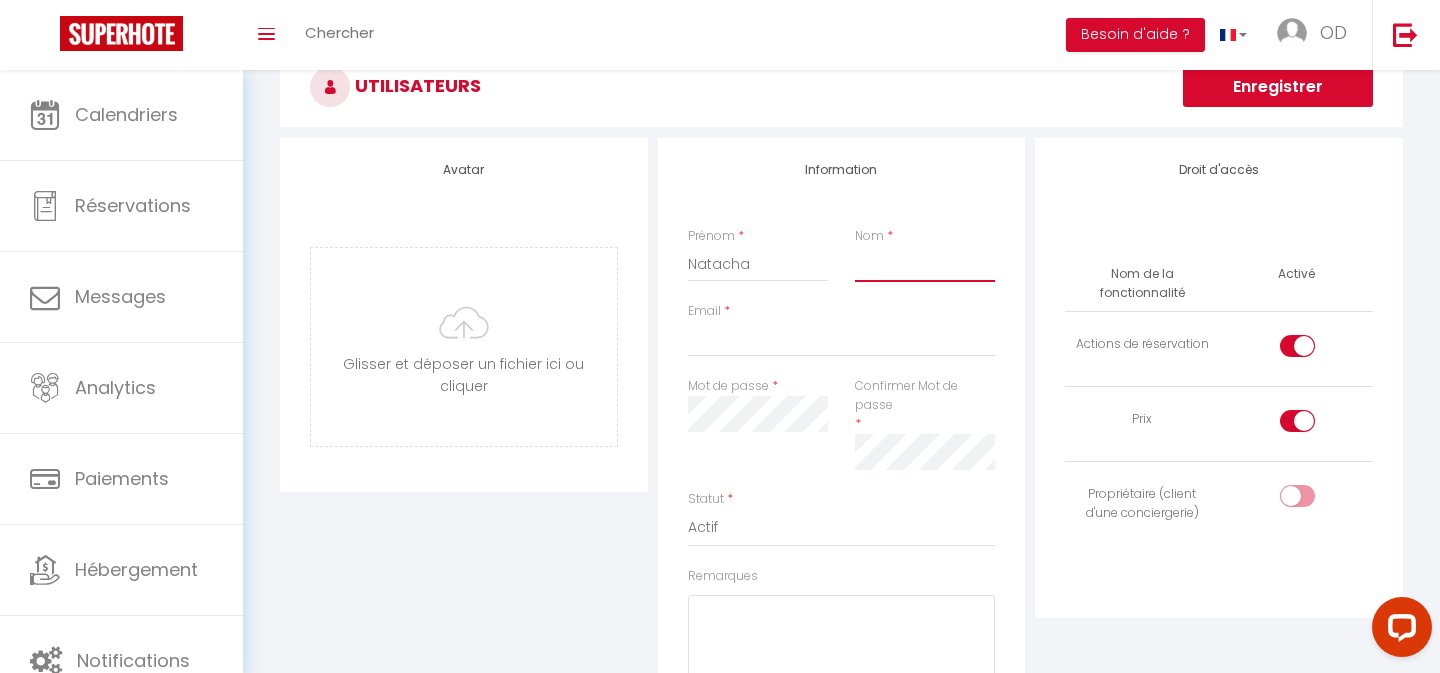 click on "Nom" at bounding box center (925, 264) 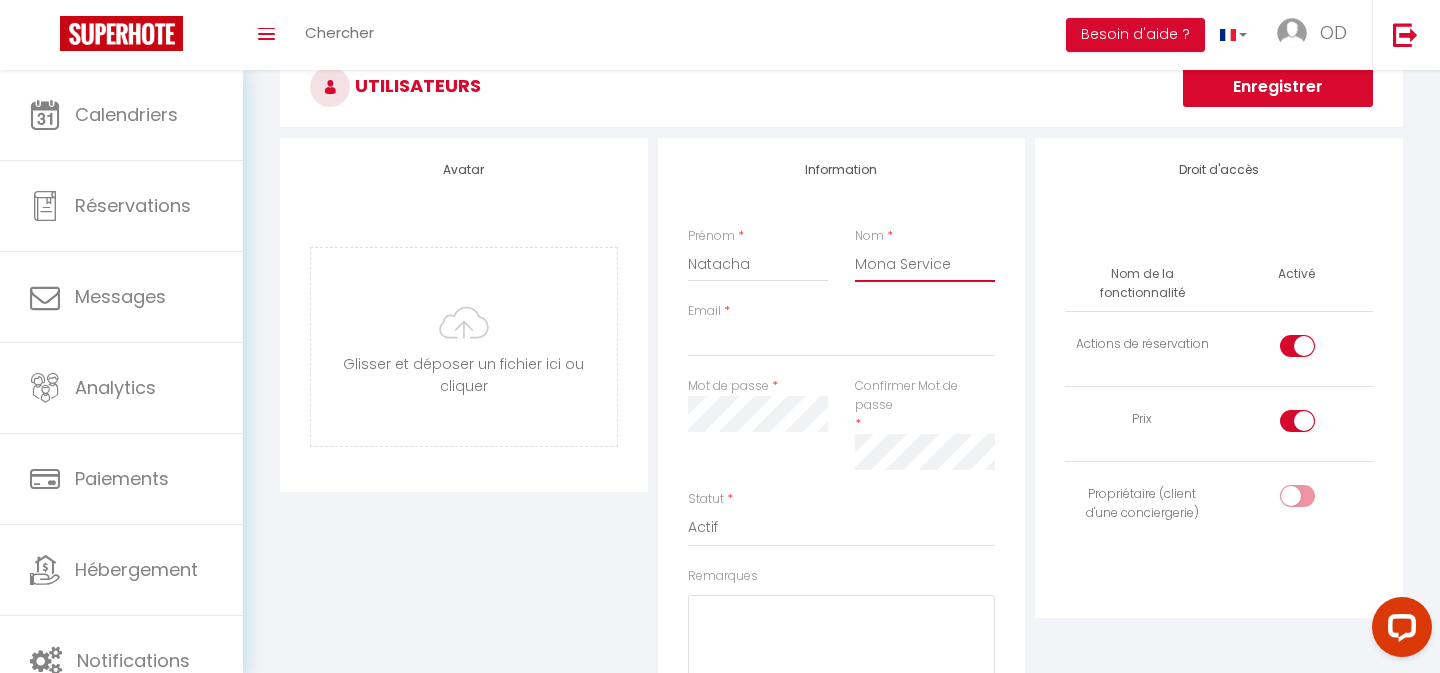 type on "Mona Service" 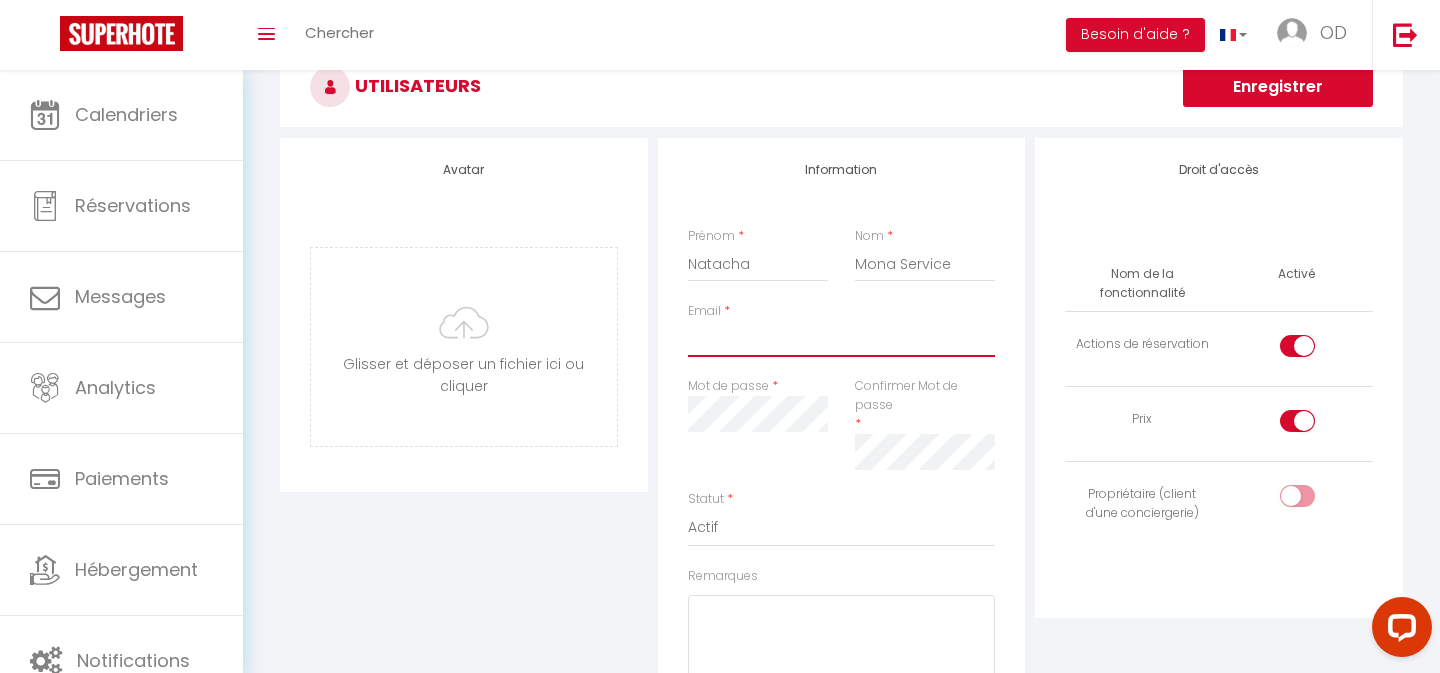 click on "Email" at bounding box center [842, 339] 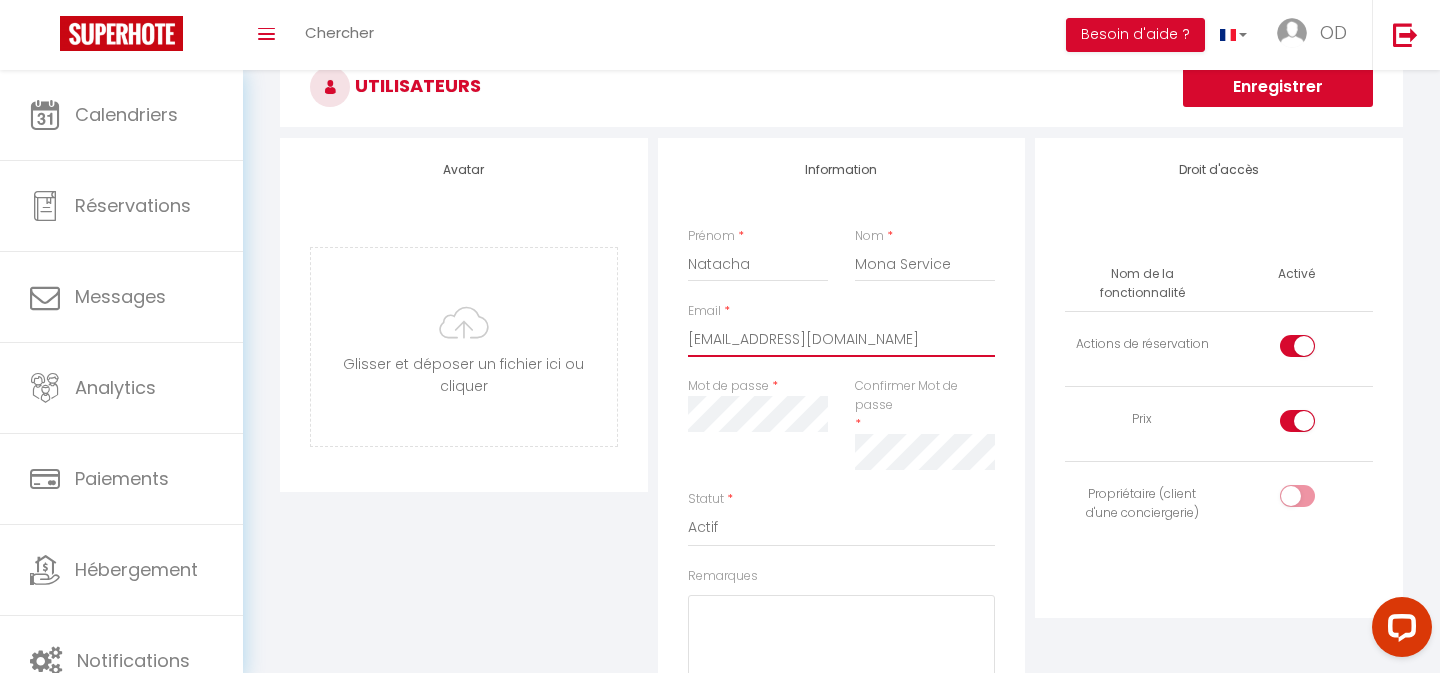 type on "allainnatacha1@gmail.com" 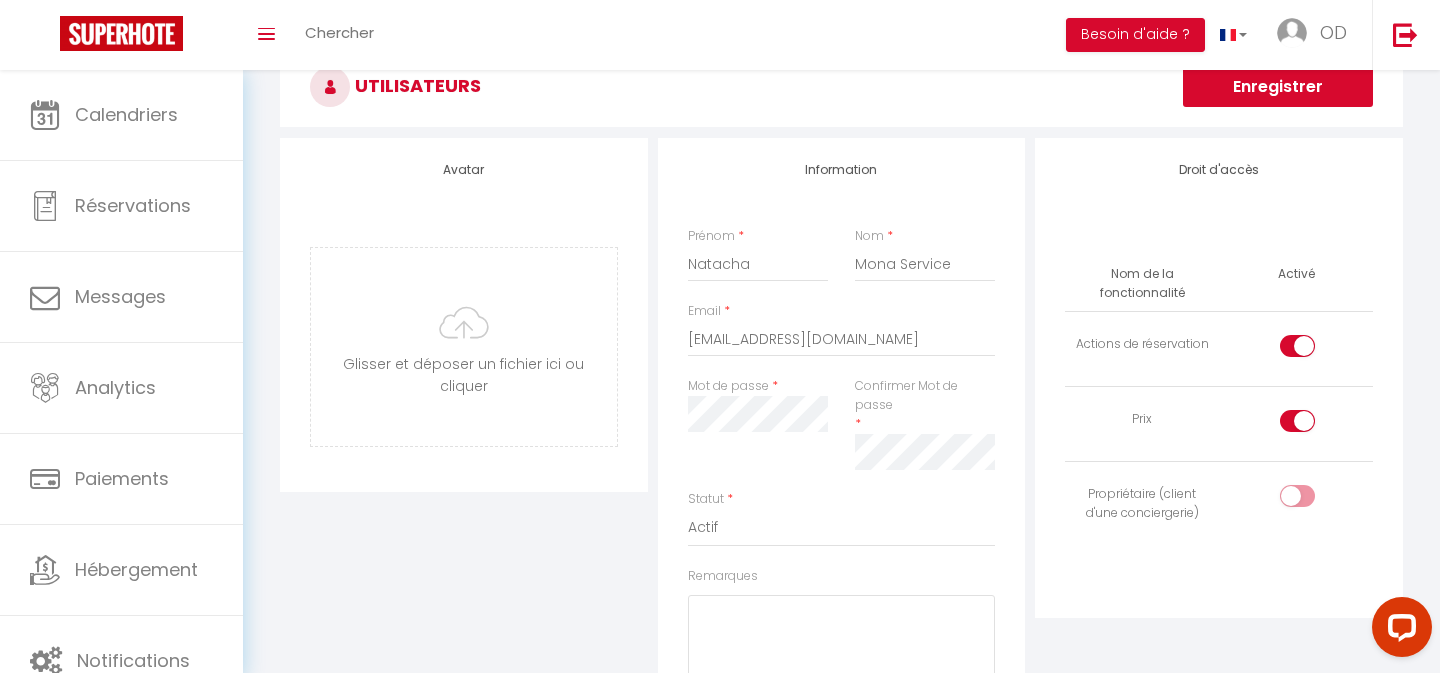 click on "Avatar         Glisser et déposer un fichier ici ou cliquer Ooops, something wrong happened. Remove   Drag and drop or click to replace" at bounding box center [464, 502] 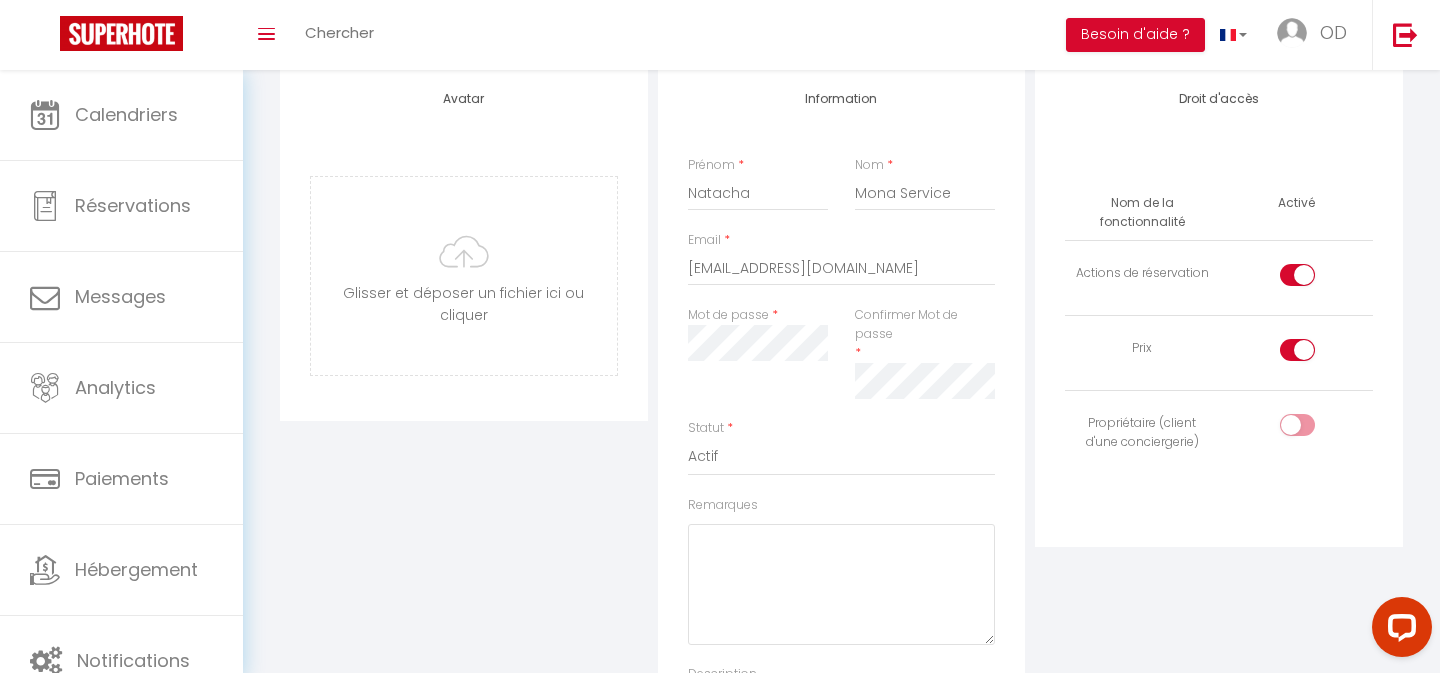 scroll, scrollTop: 179, scrollLeft: 0, axis: vertical 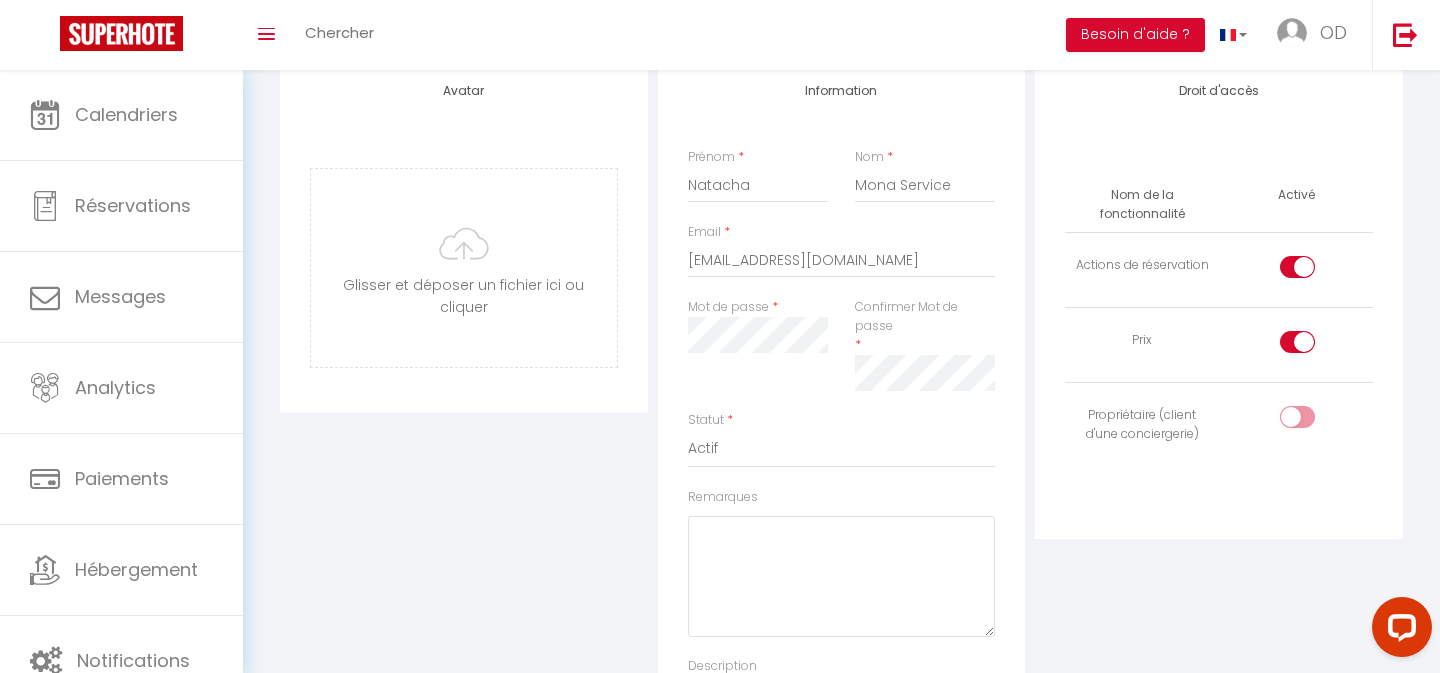 click at bounding box center [1314, 346] 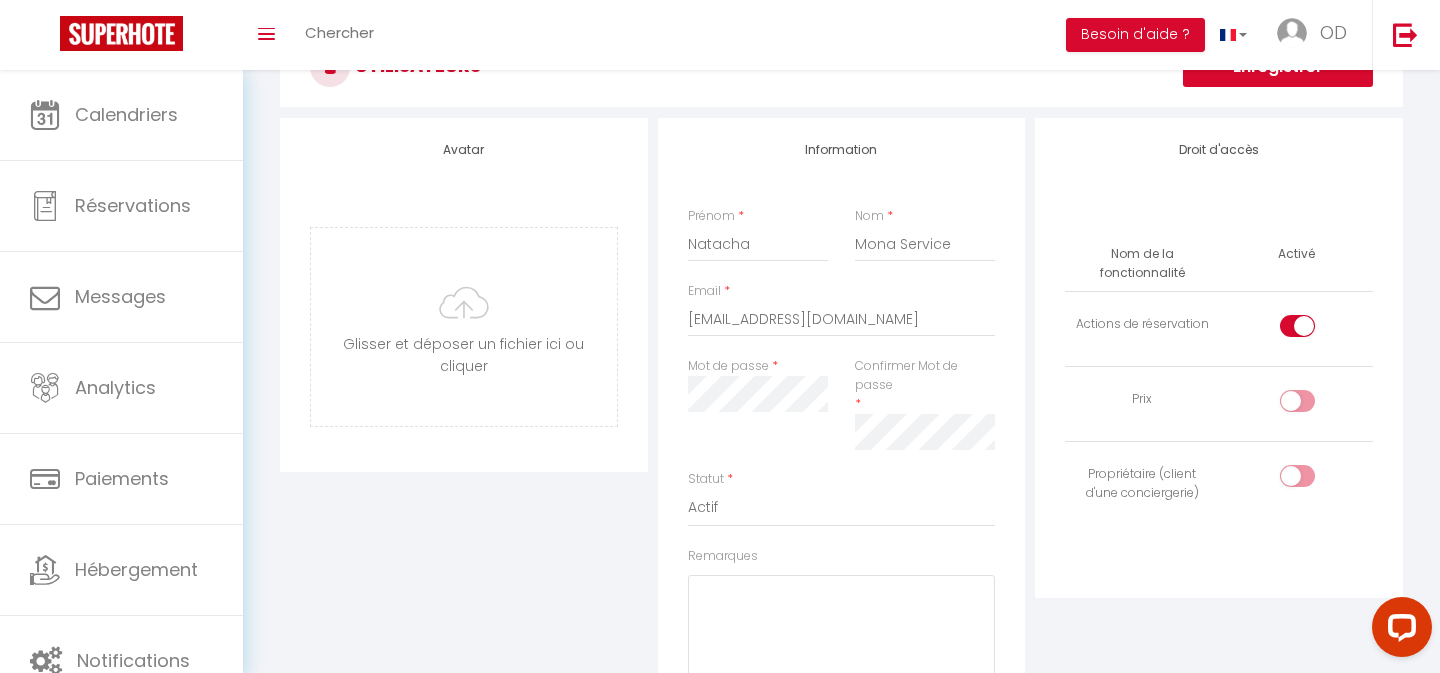 scroll, scrollTop: 175, scrollLeft: 0, axis: vertical 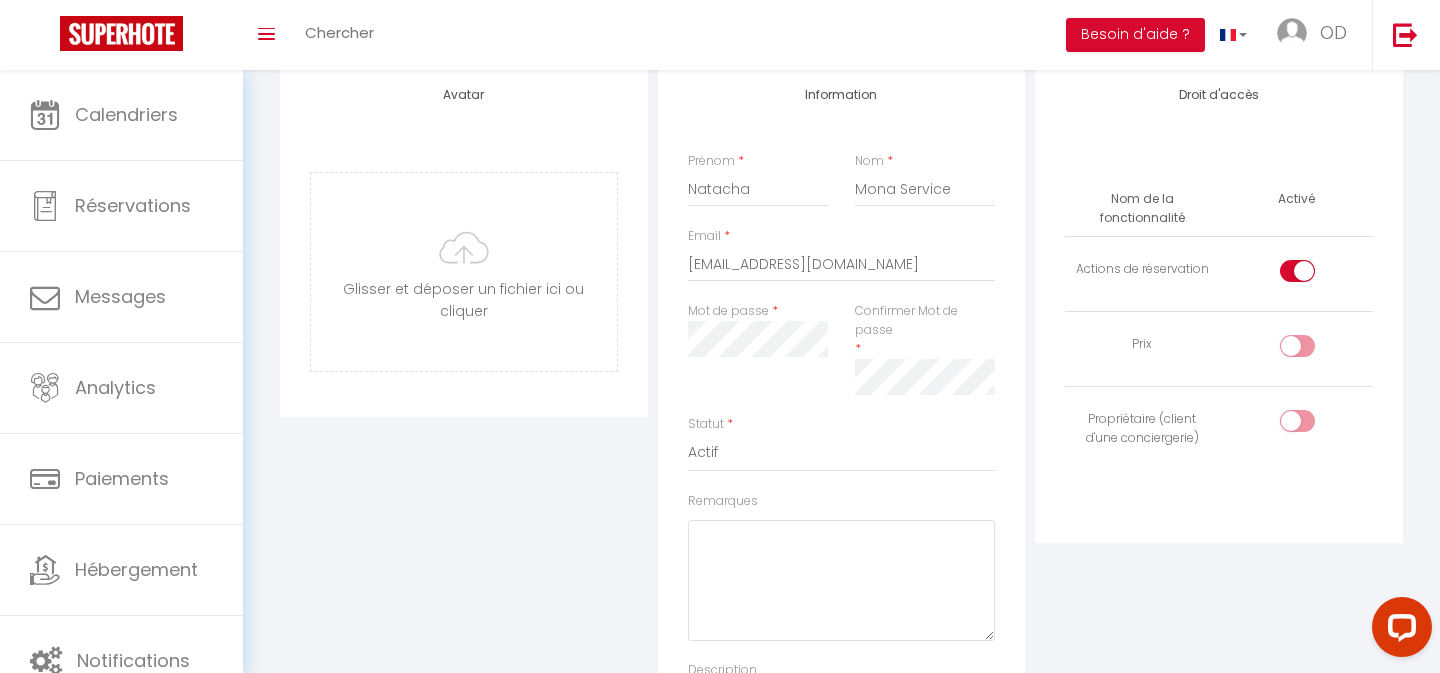 click on "Confirmer Mot de passe" at bounding box center (925, 321) 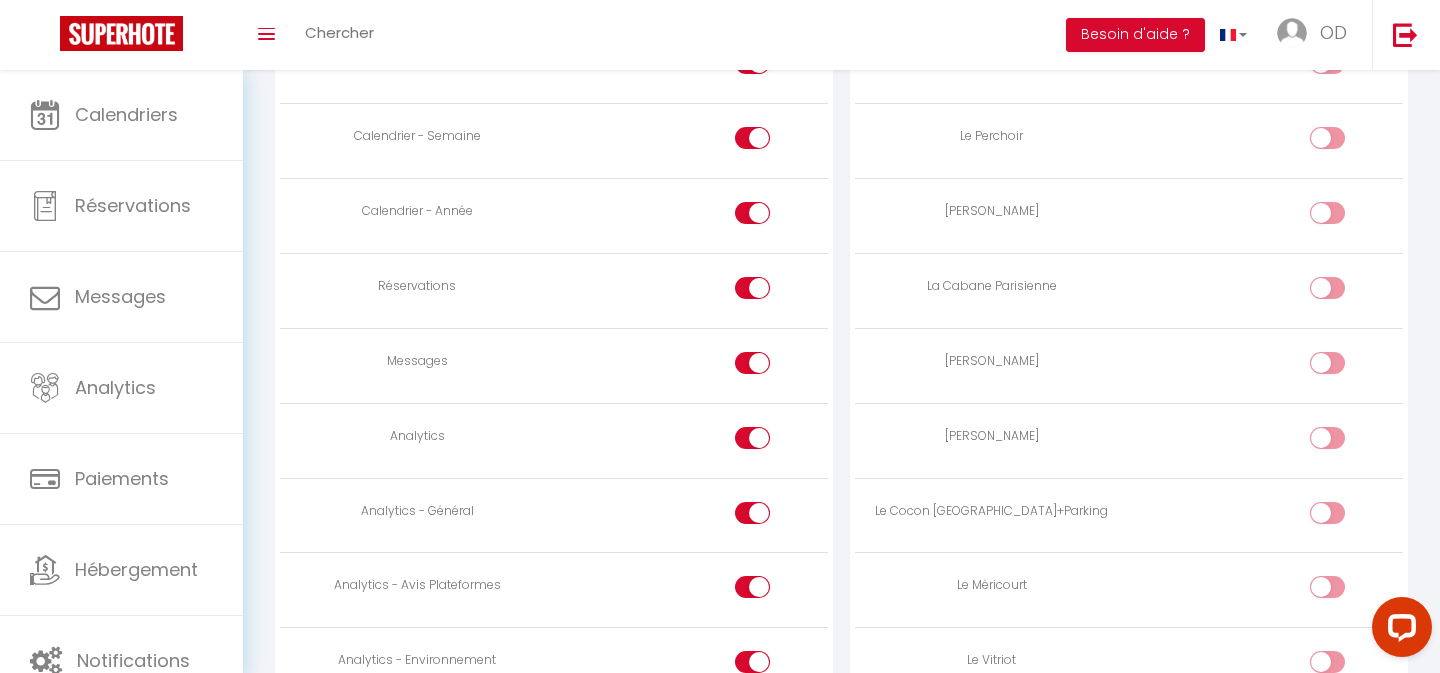 scroll, scrollTop: 1297, scrollLeft: 0, axis: vertical 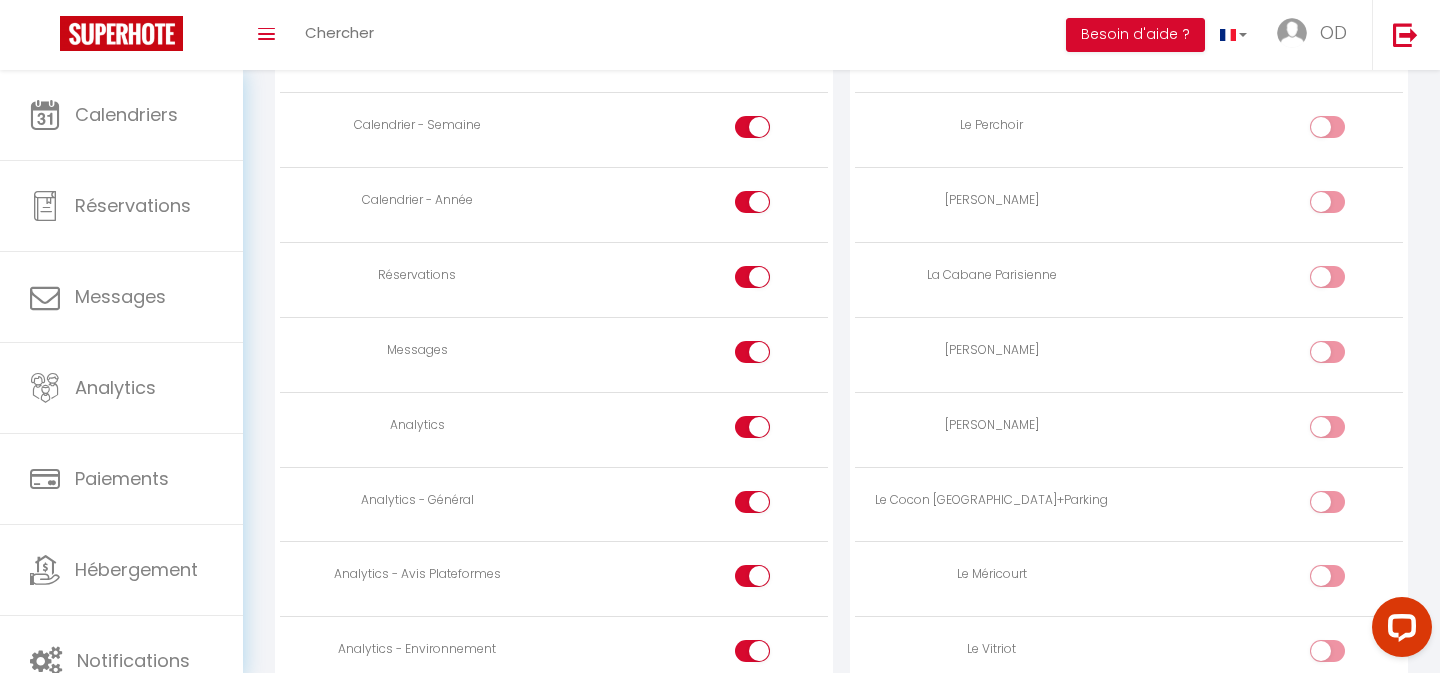 click at bounding box center [770, 281] 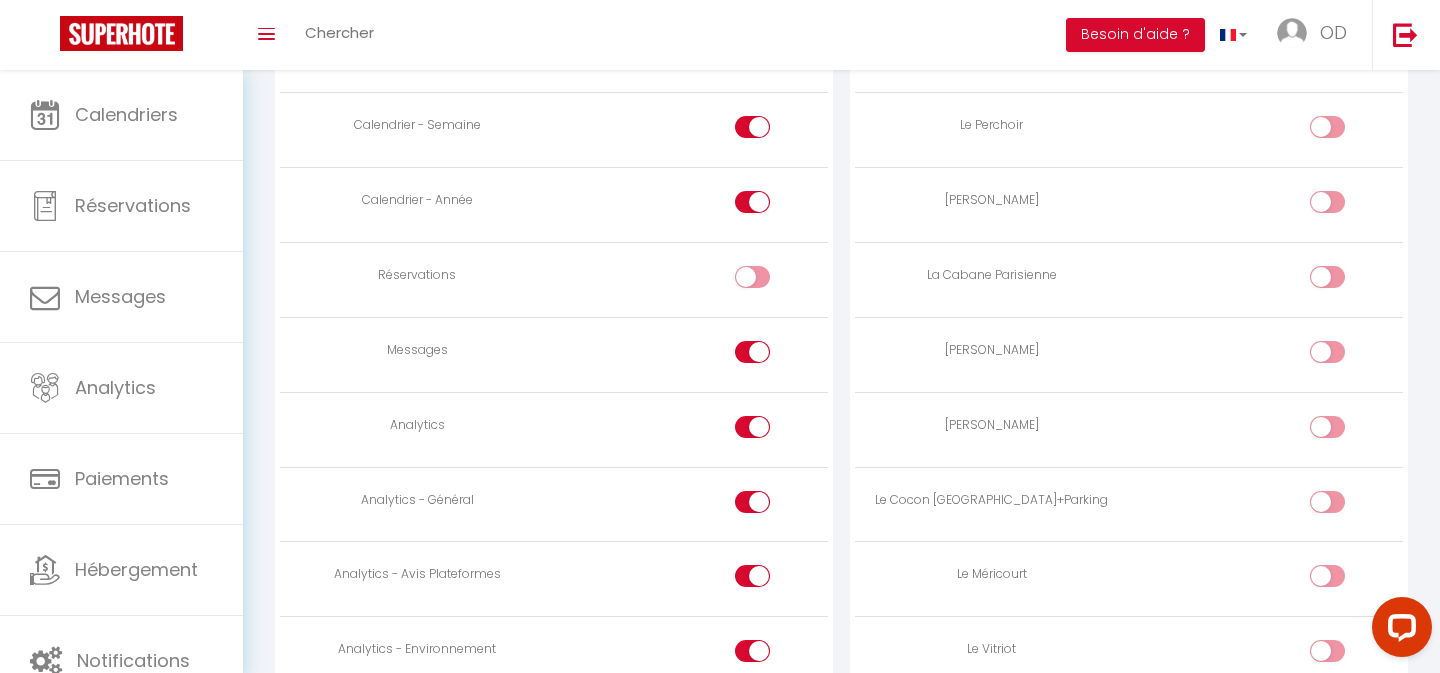 click at bounding box center [752, 356] 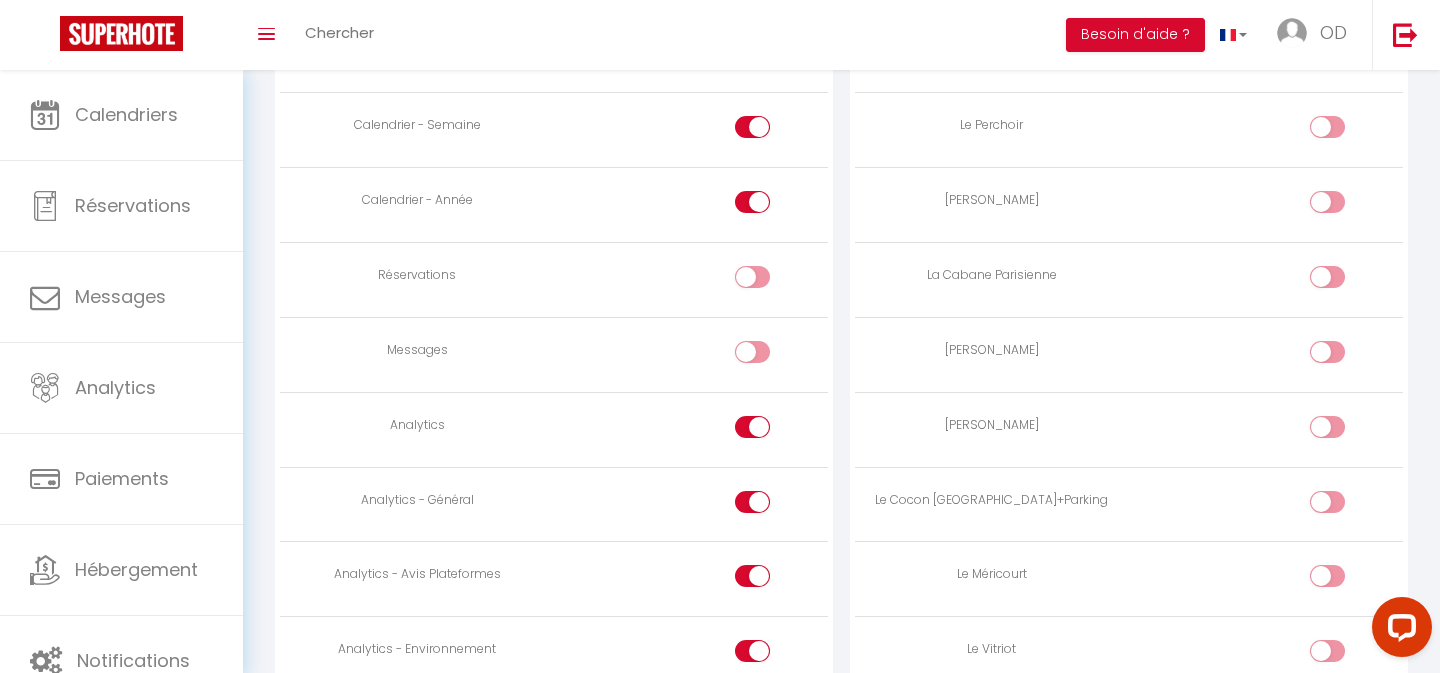 click at bounding box center [752, 427] 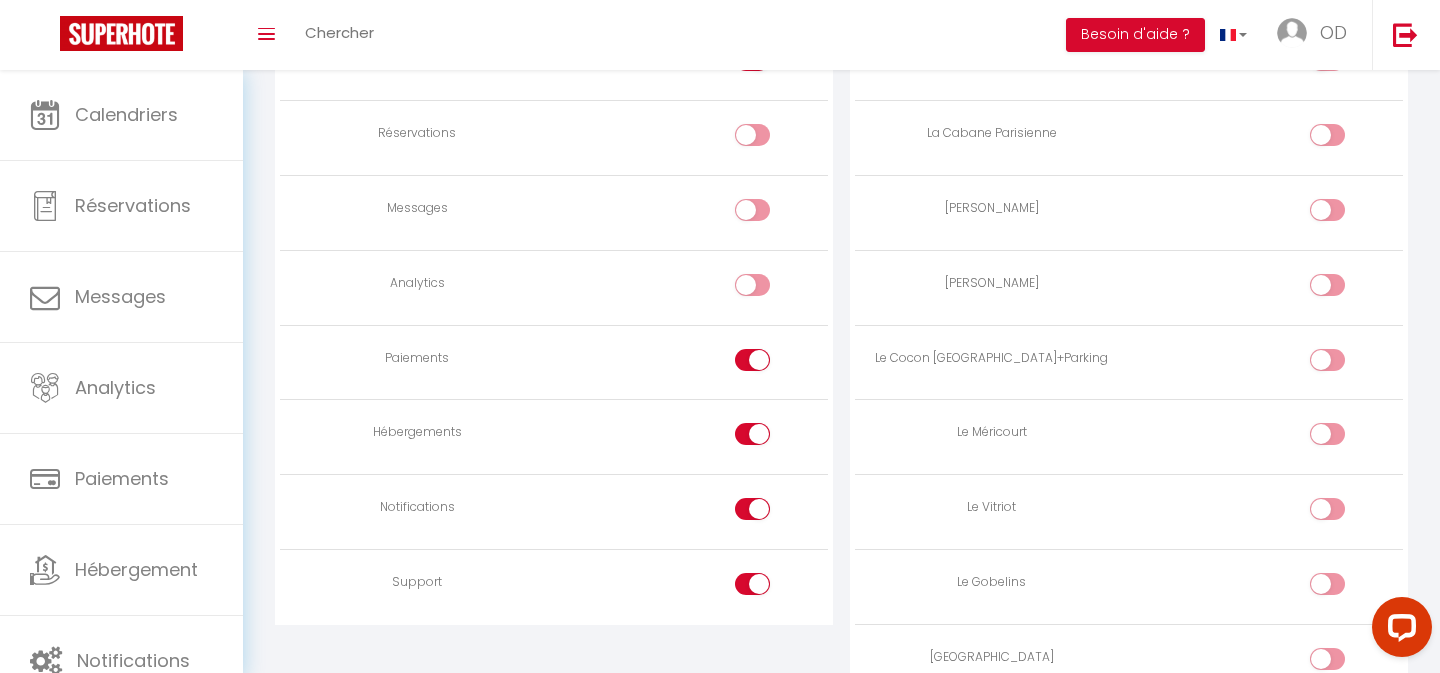 scroll, scrollTop: 1459, scrollLeft: 0, axis: vertical 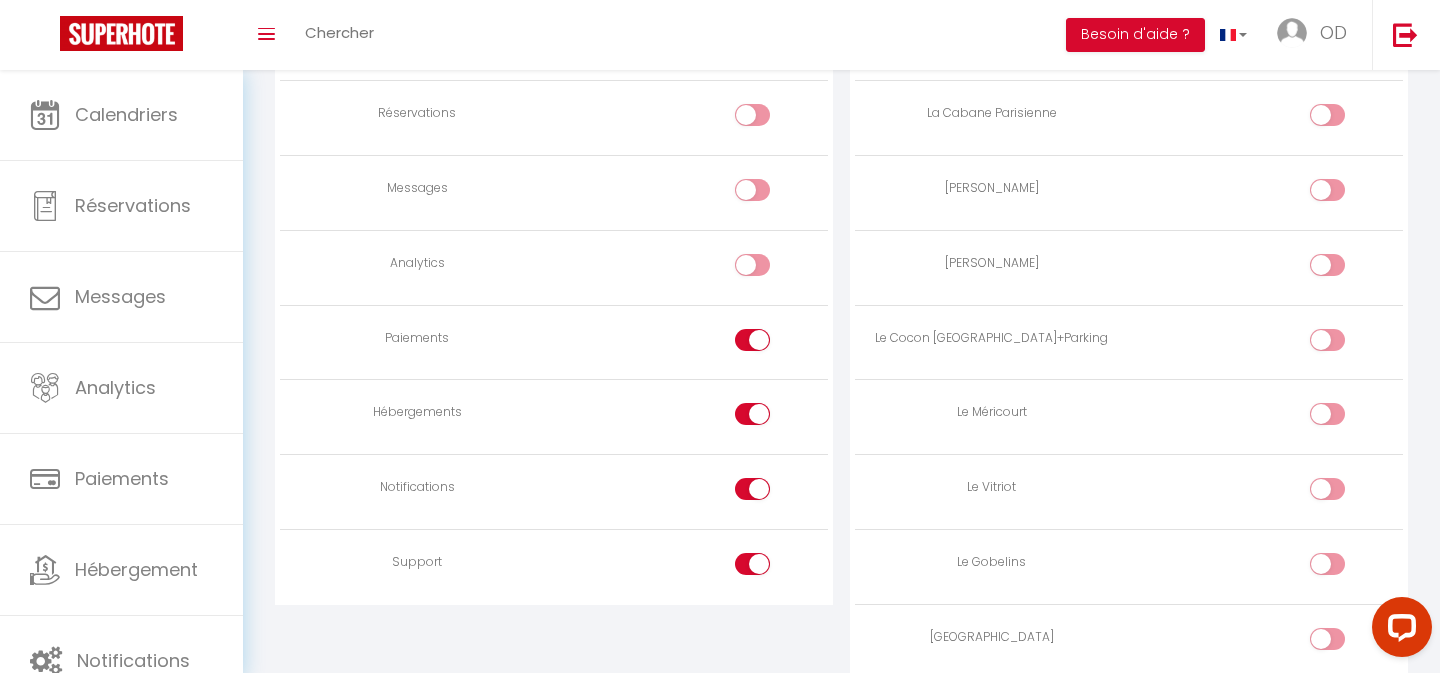 click at bounding box center [770, 344] 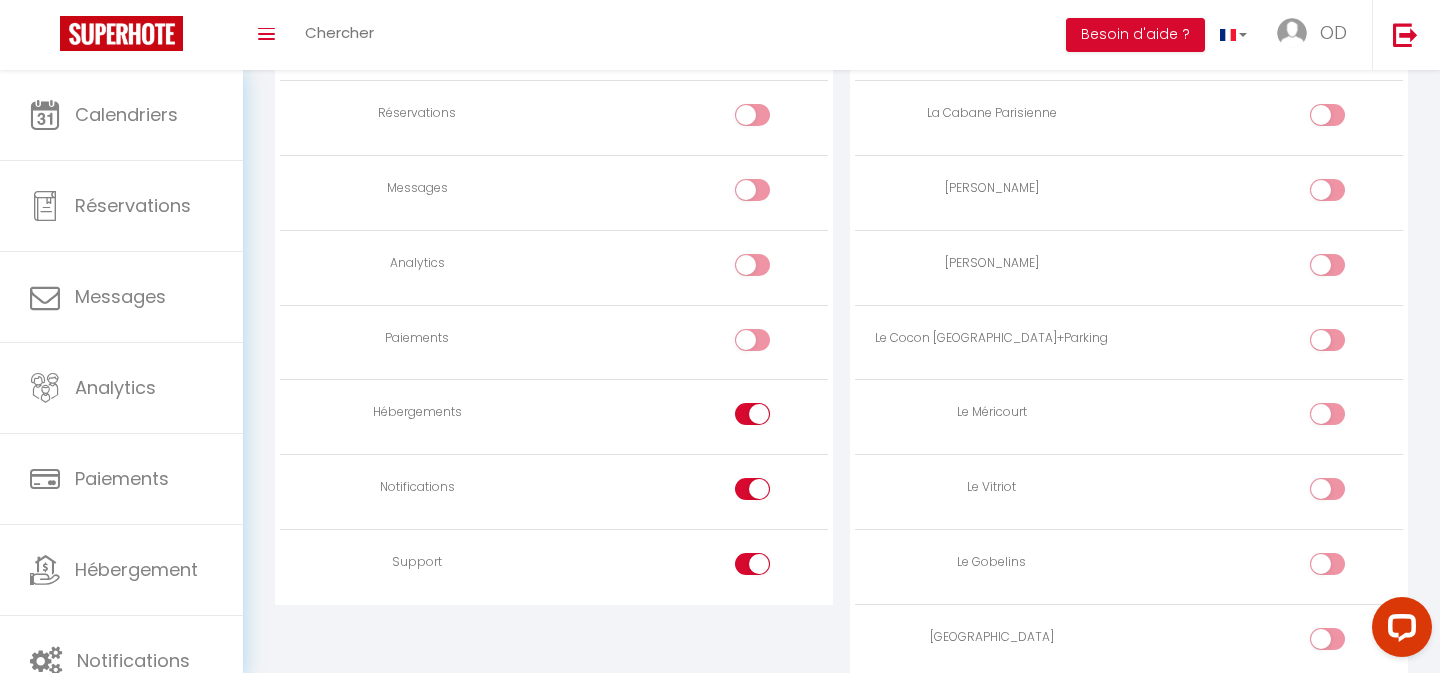 click at bounding box center [752, 418] 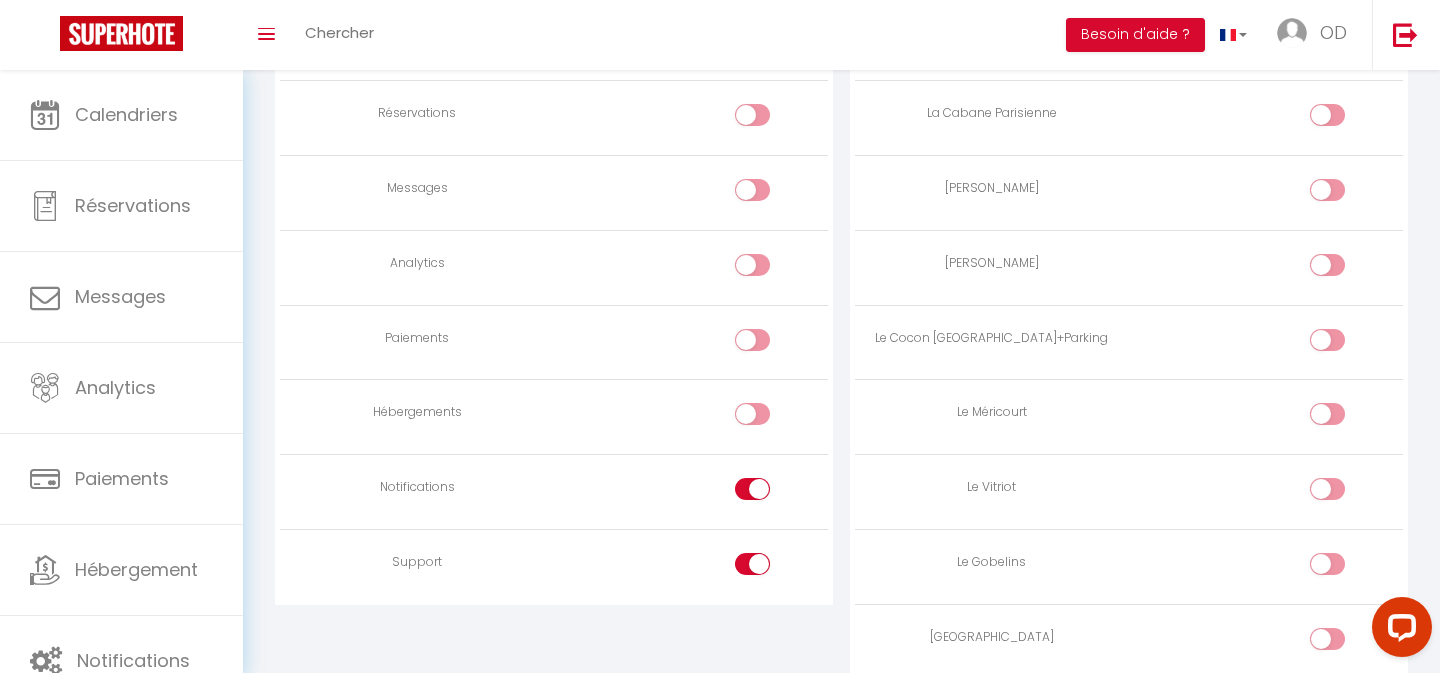 click at bounding box center (752, 493) 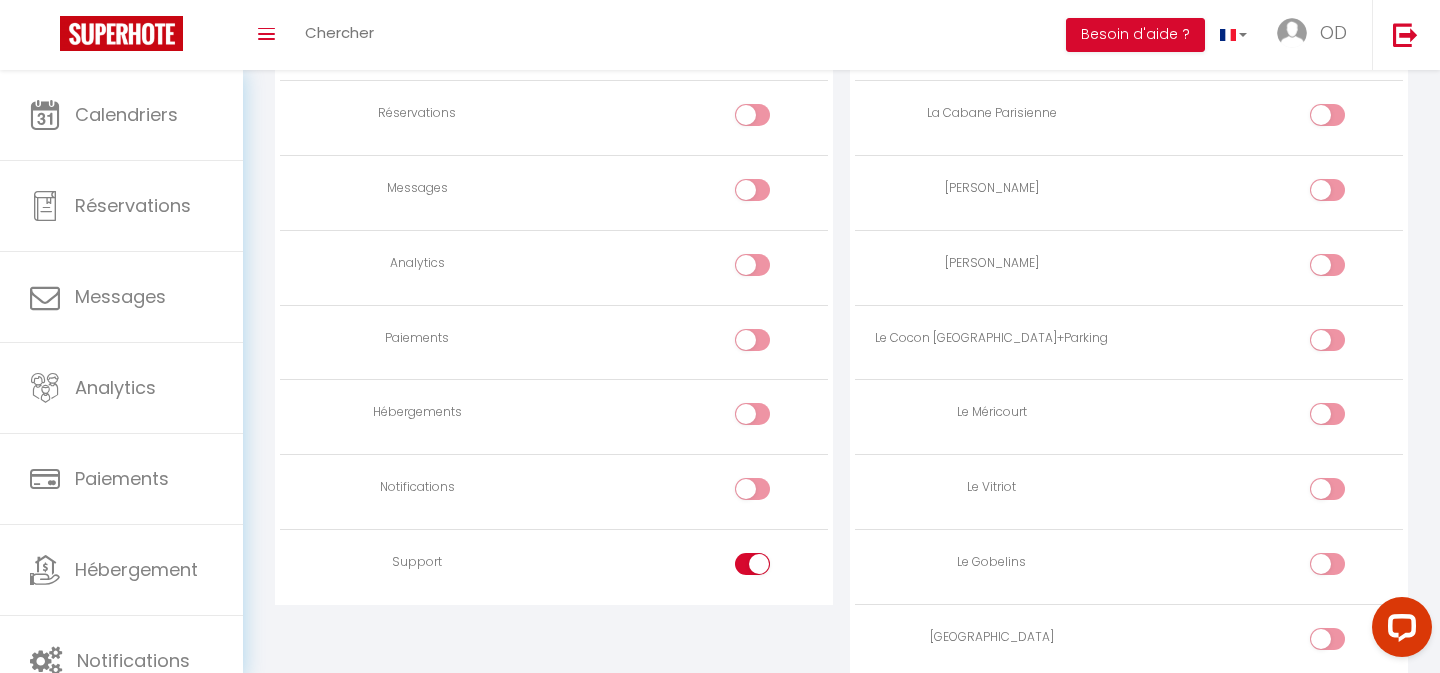click at bounding box center (752, 564) 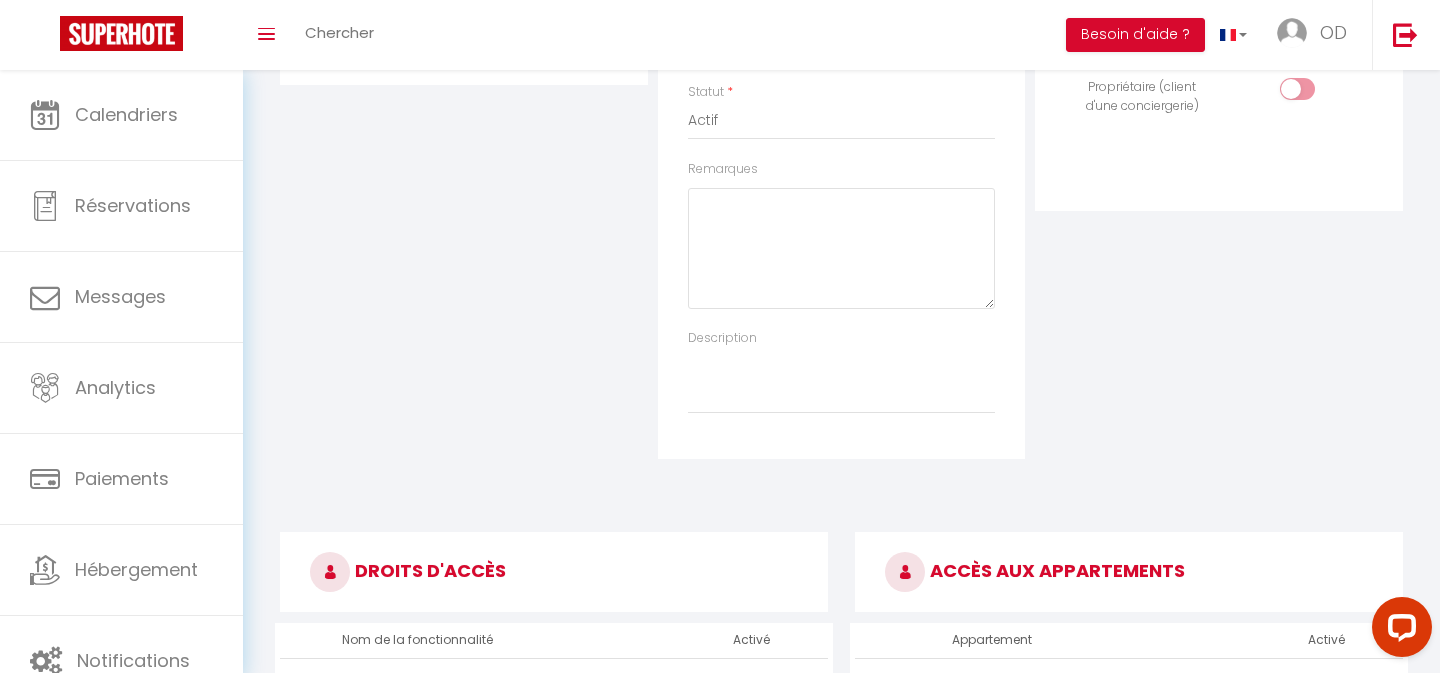 scroll, scrollTop: 0, scrollLeft: 0, axis: both 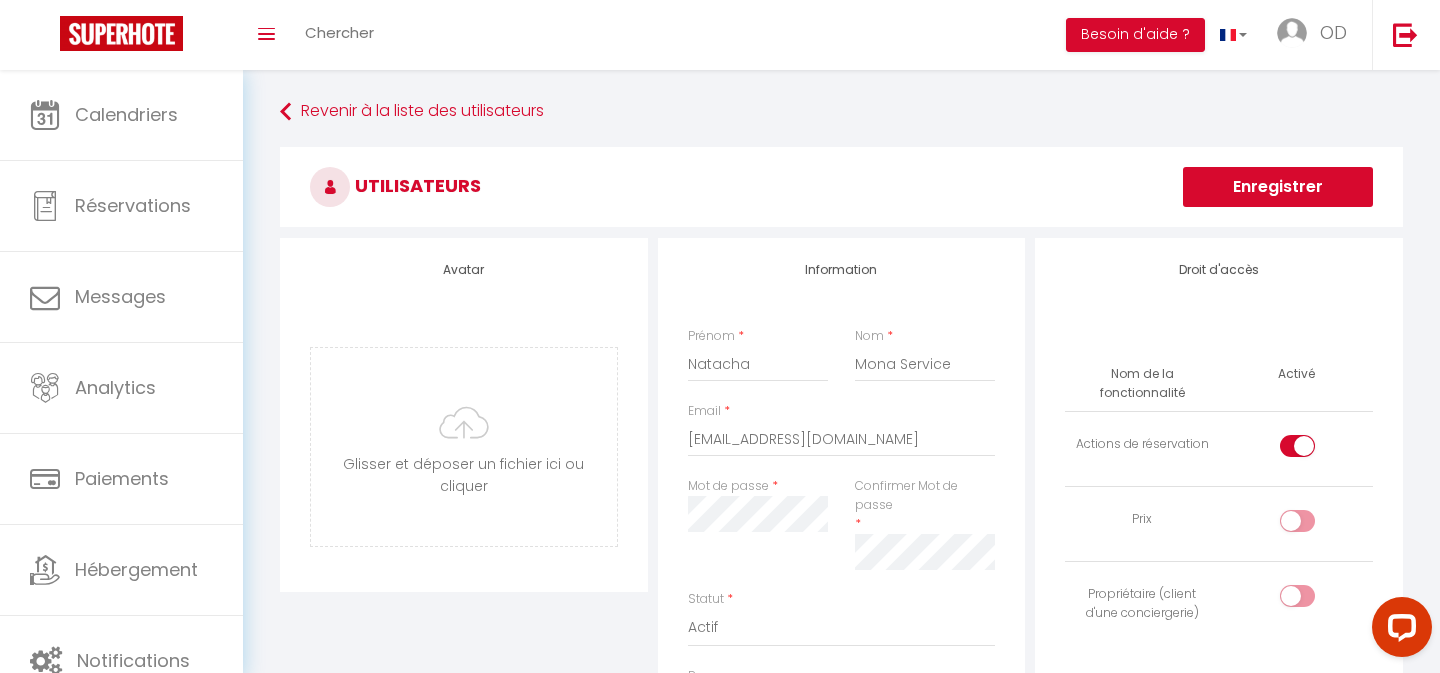 click at bounding box center (1297, 446) 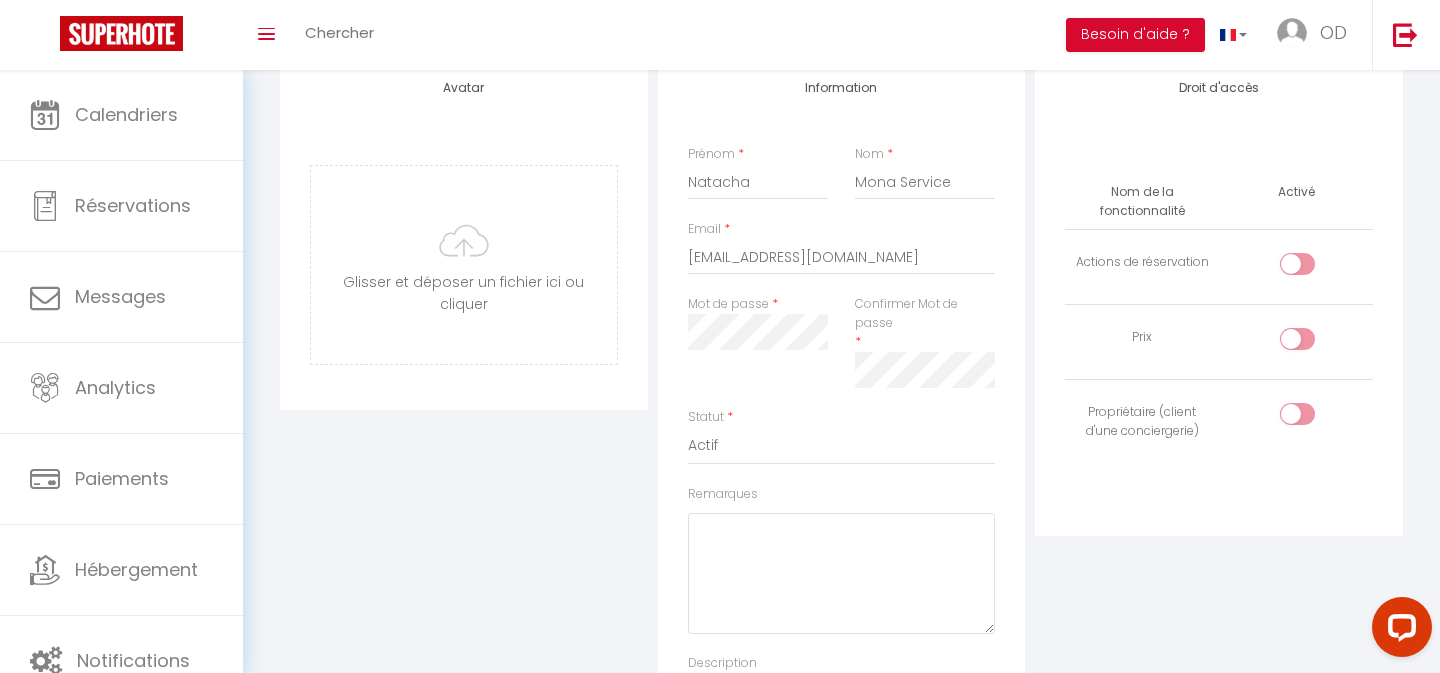 scroll, scrollTop: 217, scrollLeft: 0, axis: vertical 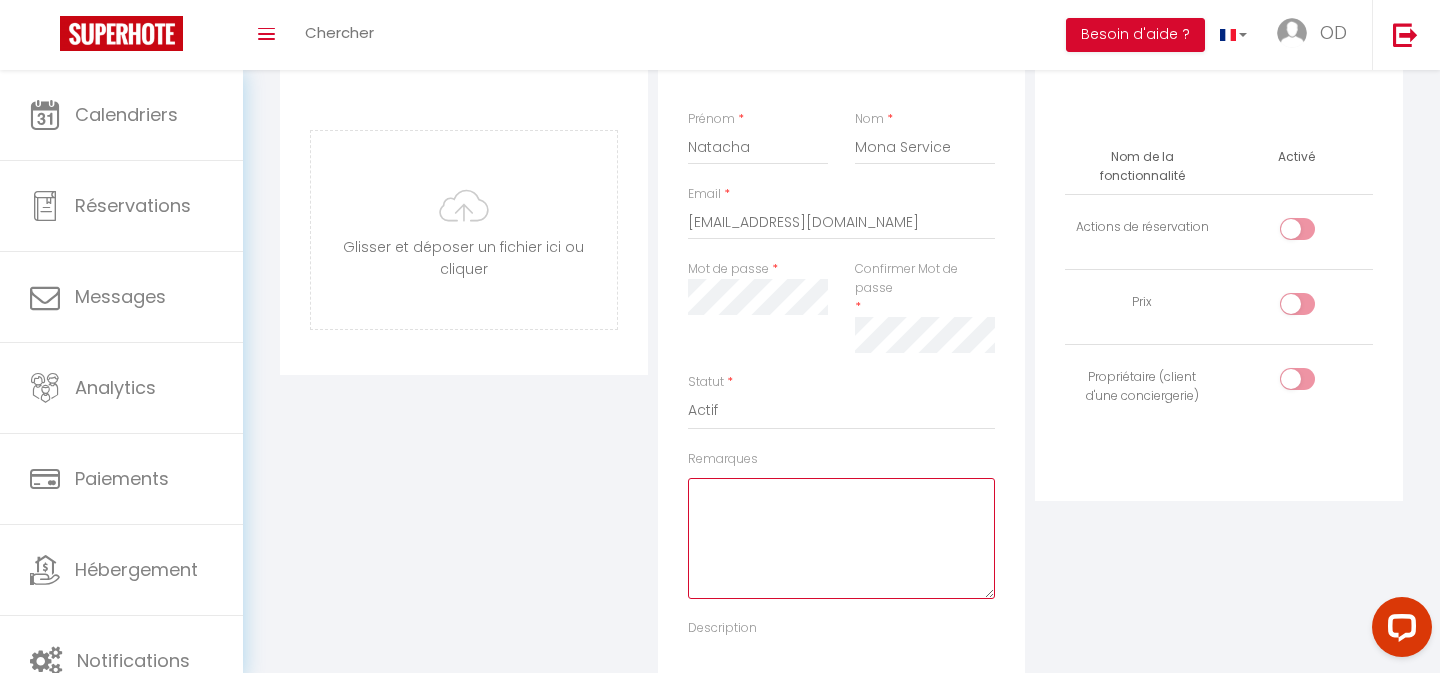 click on "Remarques" at bounding box center (842, 538) 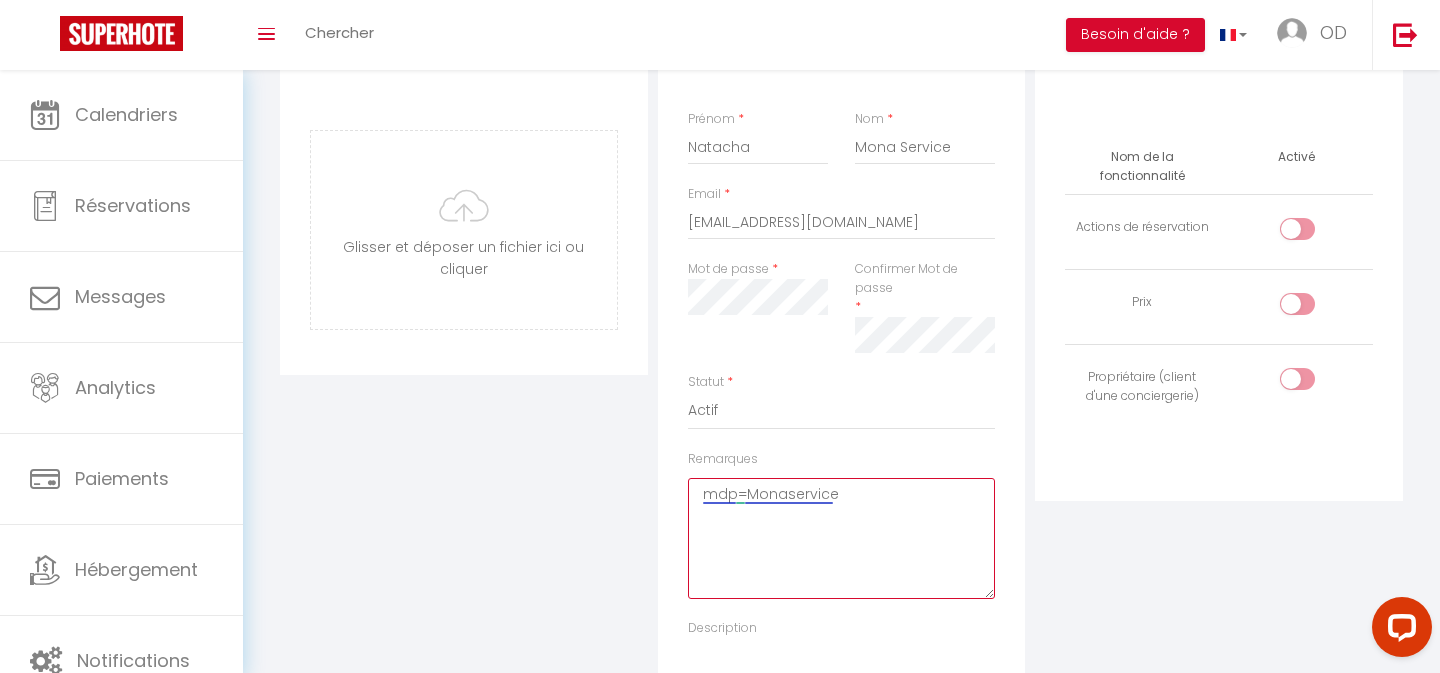 type on "mdp=Monaservice" 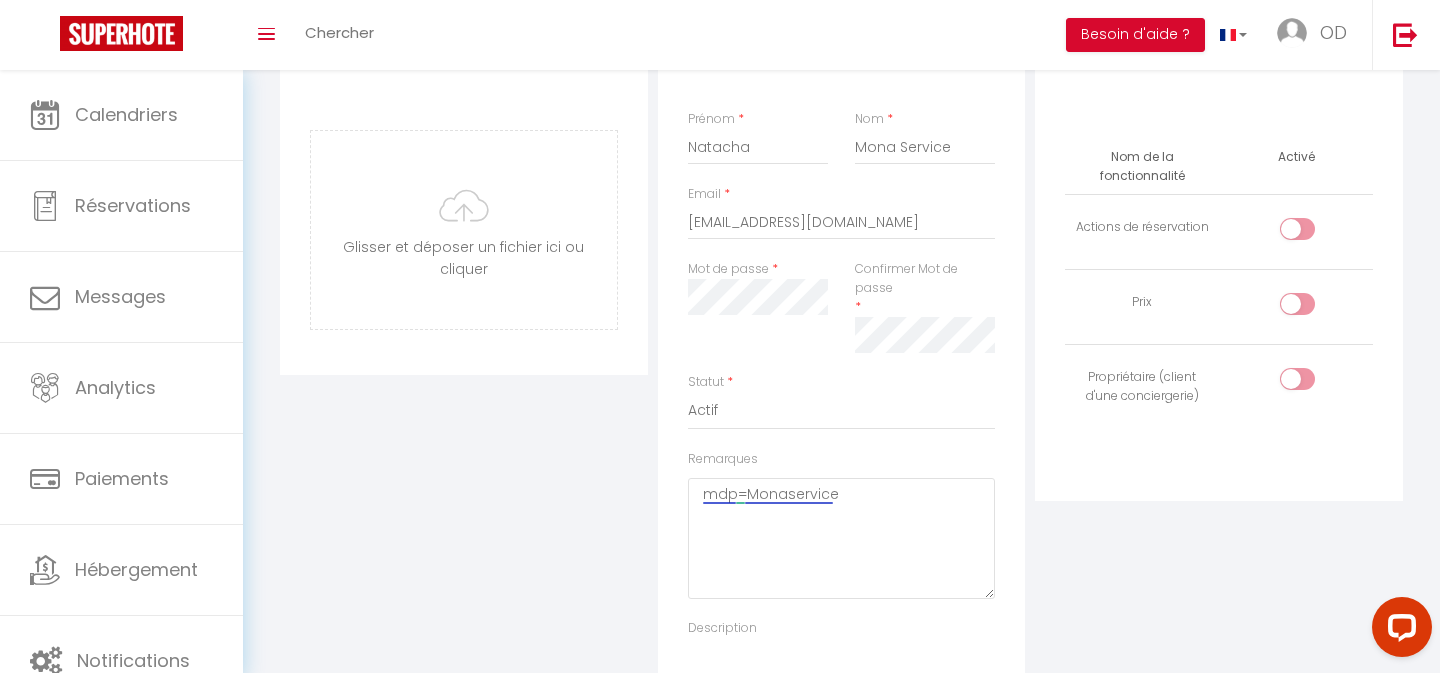 click on "Droit d'accès    Nom de la fonctionnalité   Activé
Actions de réservation
Prix
Propriétaire (client d'une conciergerie)" at bounding box center [1219, 385] 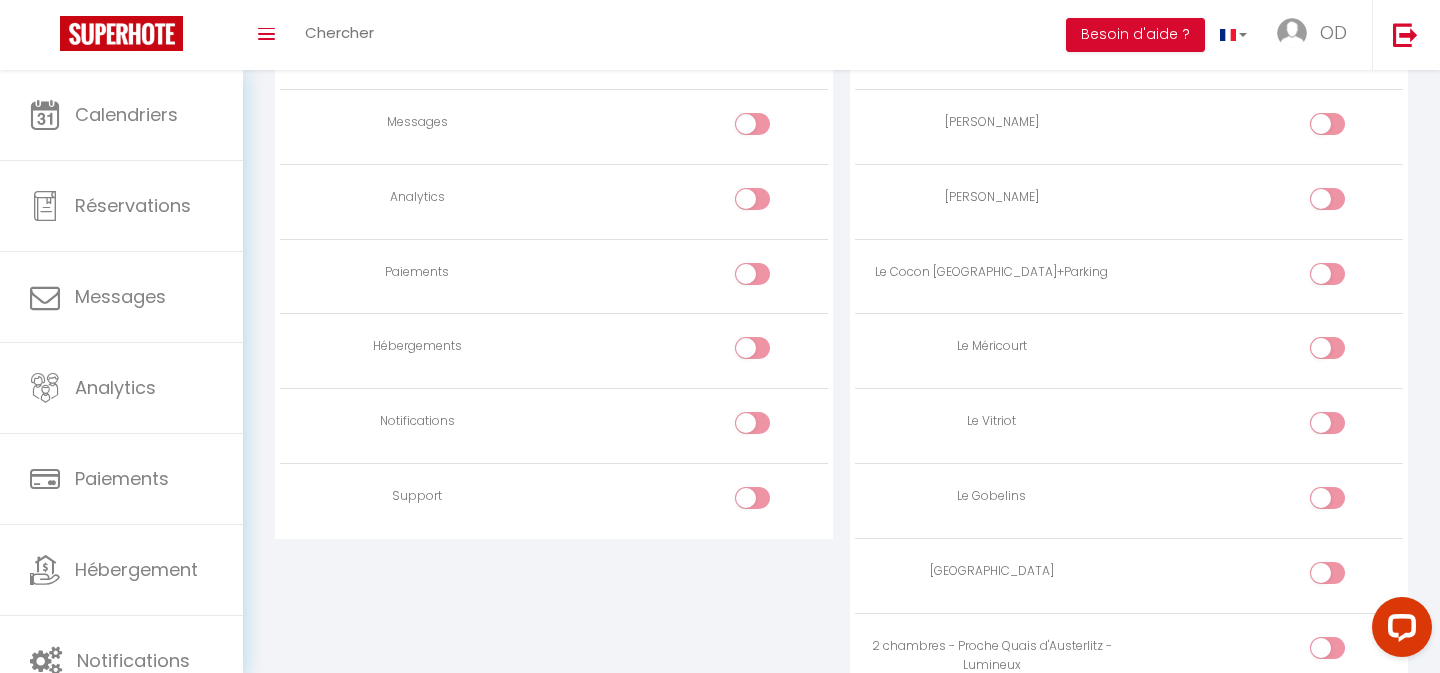 scroll, scrollTop: 1499, scrollLeft: 0, axis: vertical 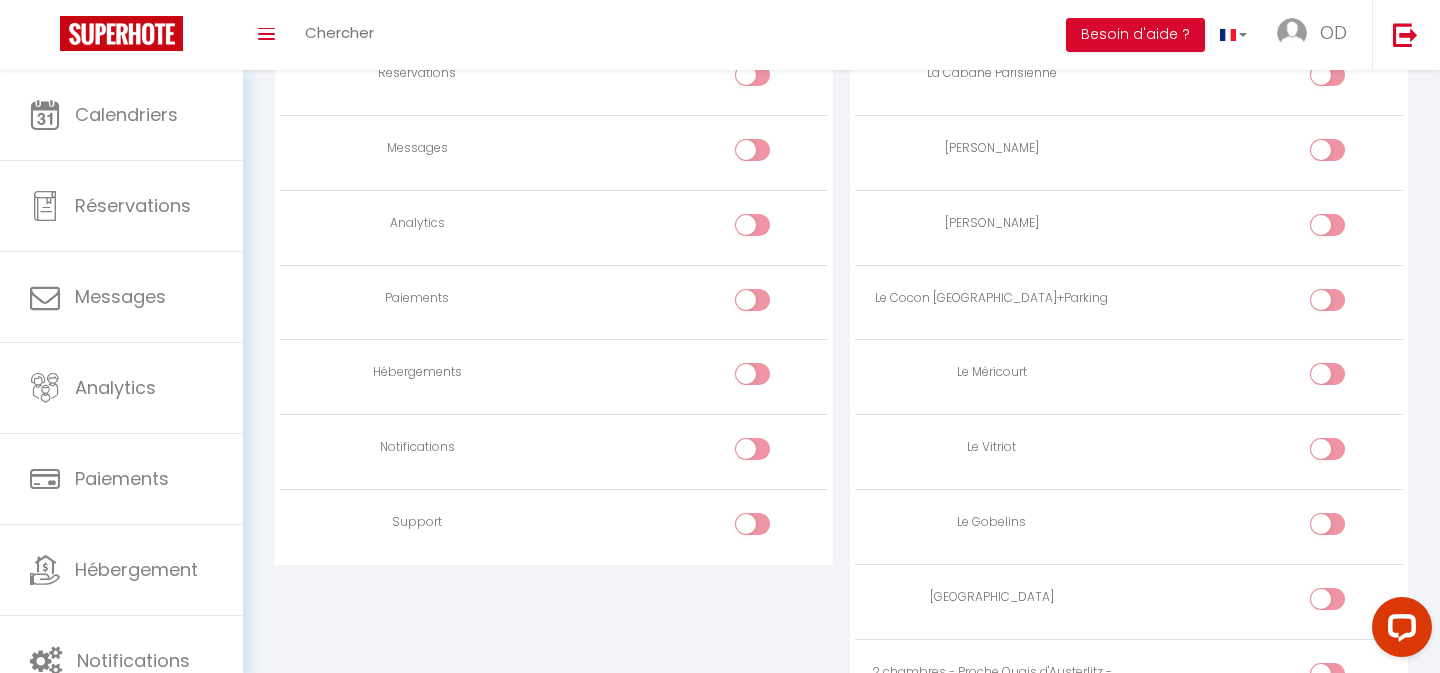 click at bounding box center (1344, 304) 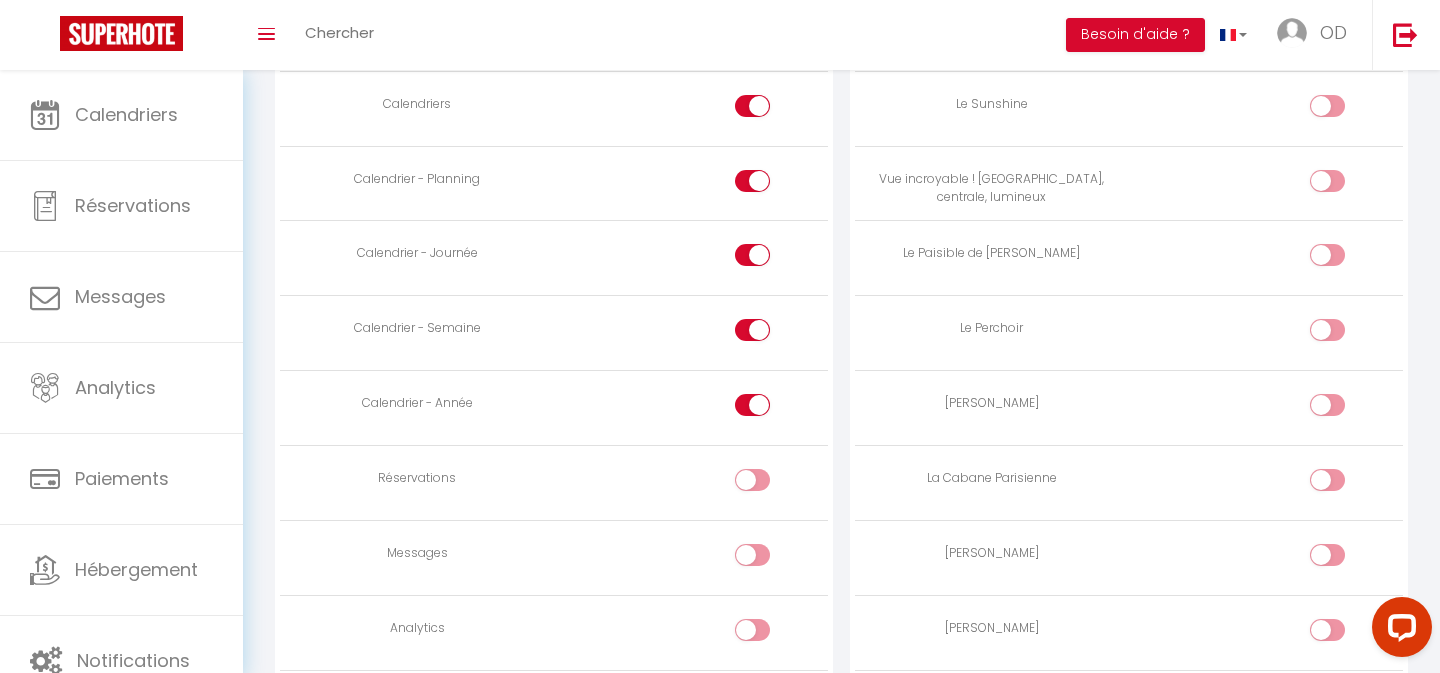 scroll, scrollTop: 999, scrollLeft: 0, axis: vertical 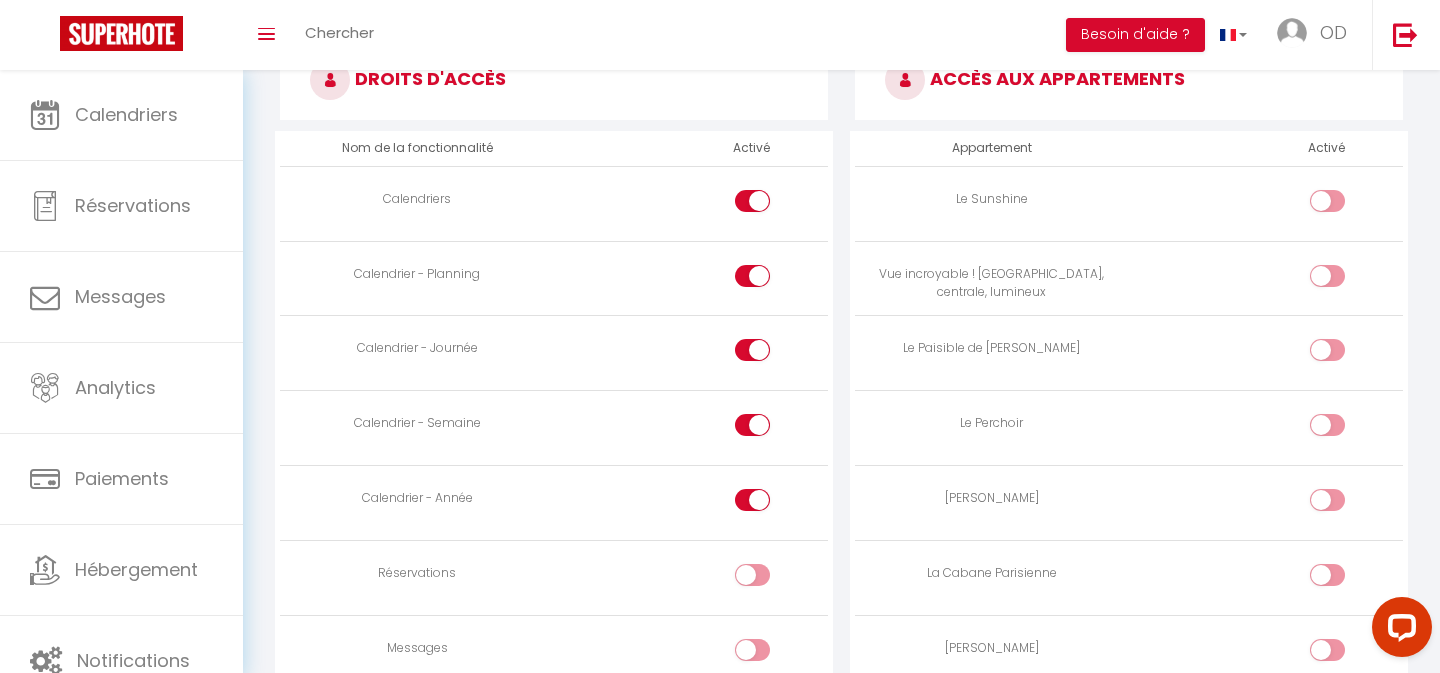 click at bounding box center [1327, 350] 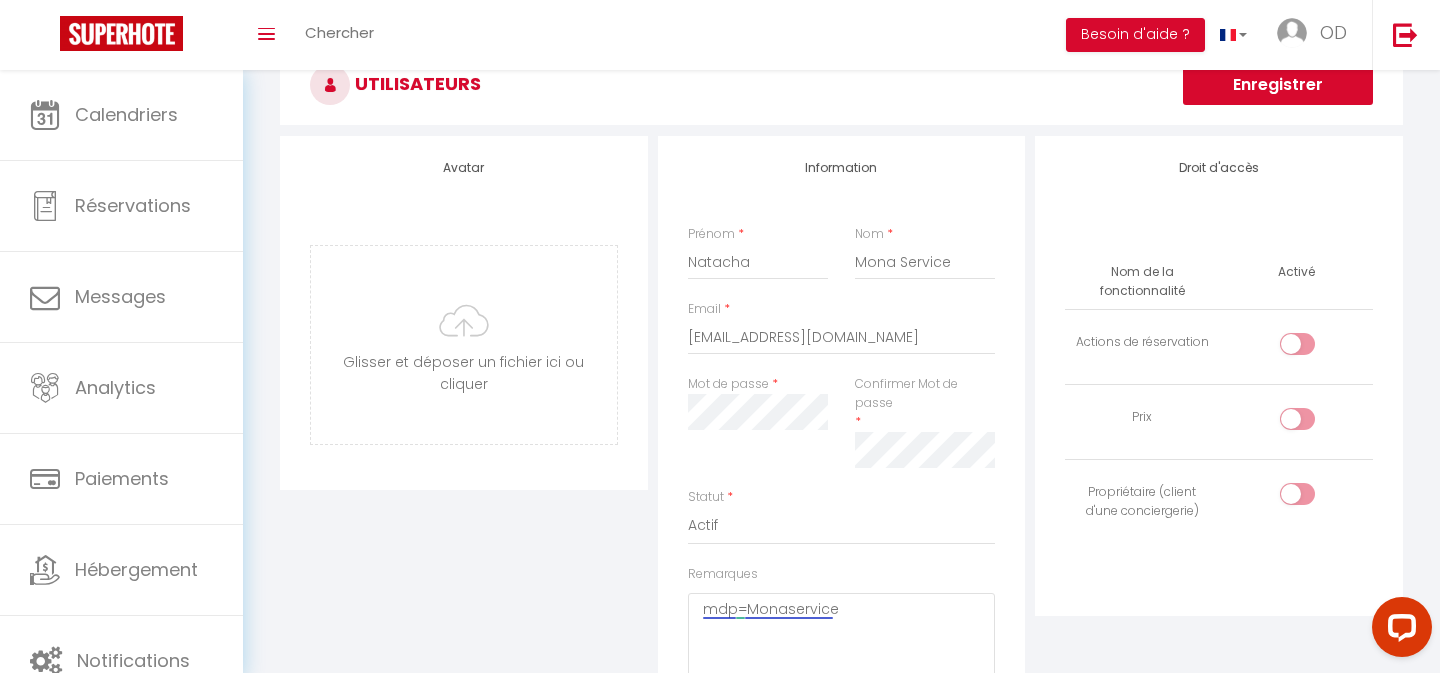 scroll, scrollTop: 0, scrollLeft: 0, axis: both 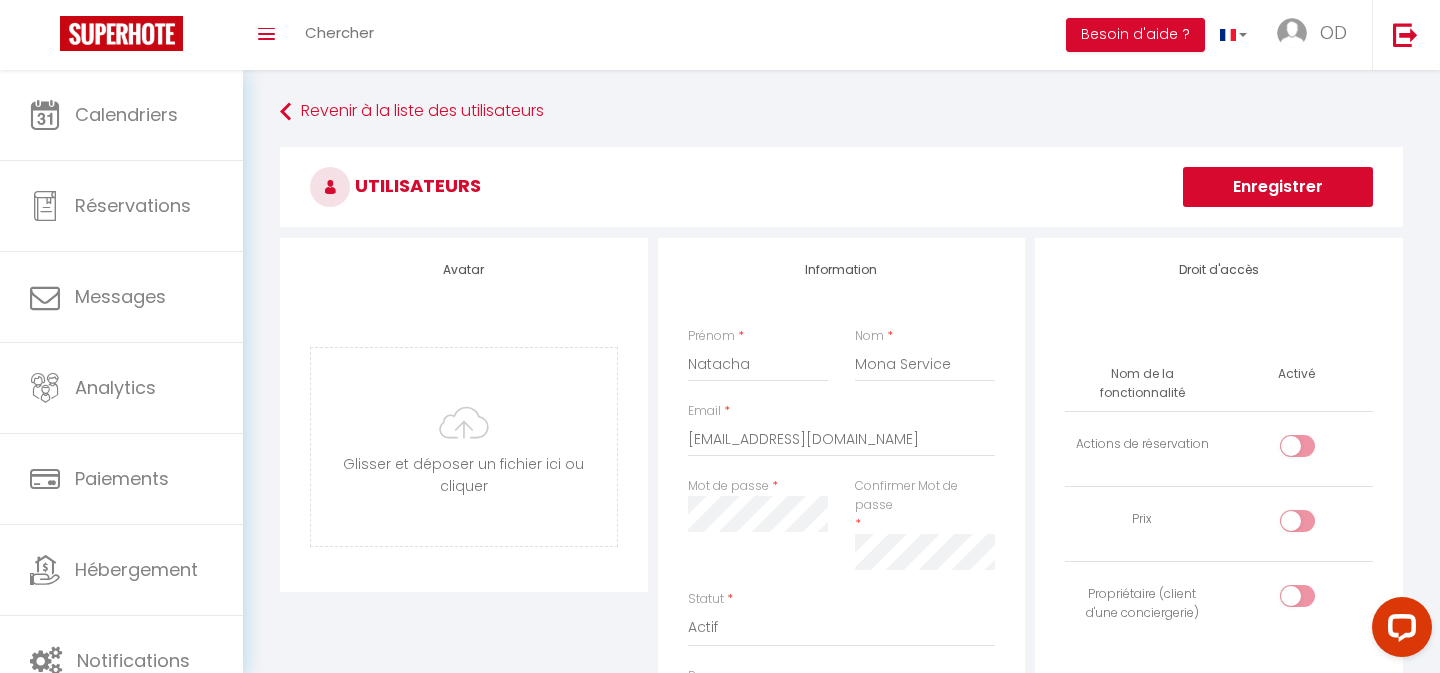 click on "Enregistrer" at bounding box center [1278, 187] 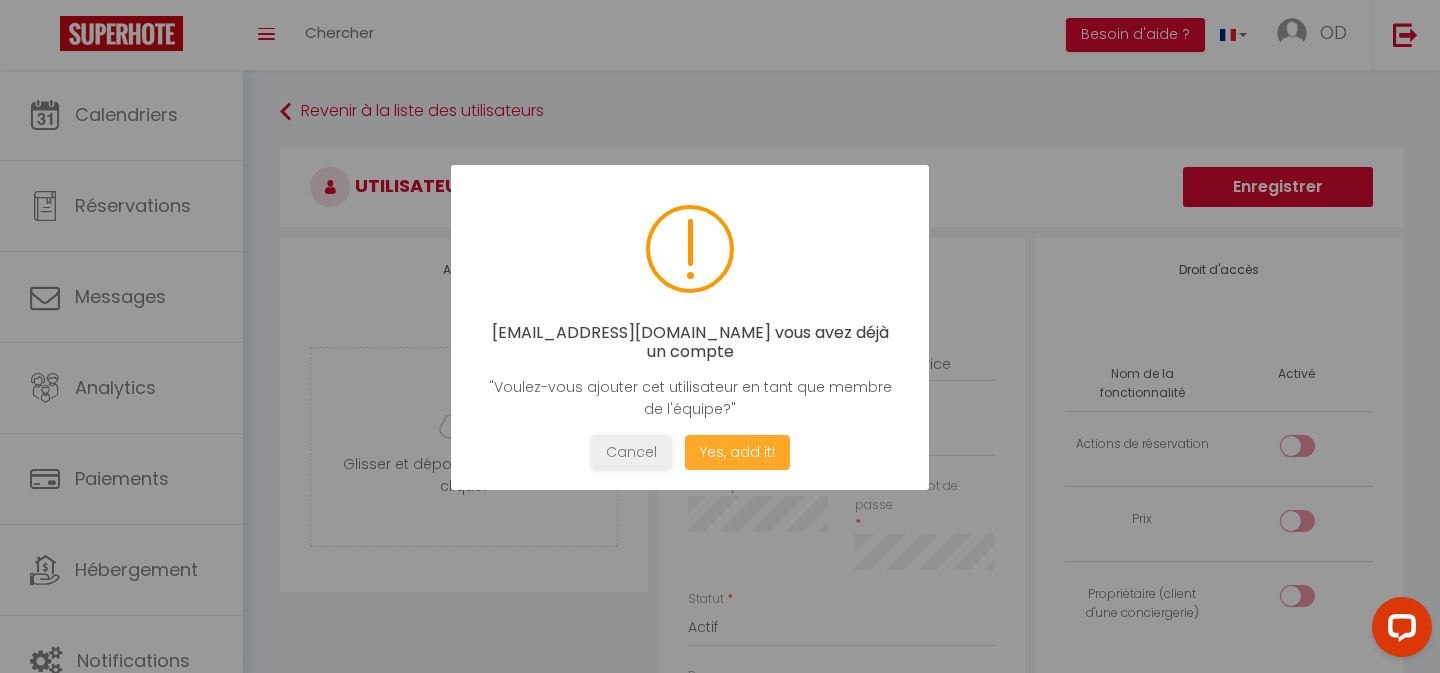 click on "Yes, add it!" at bounding box center (737, 452) 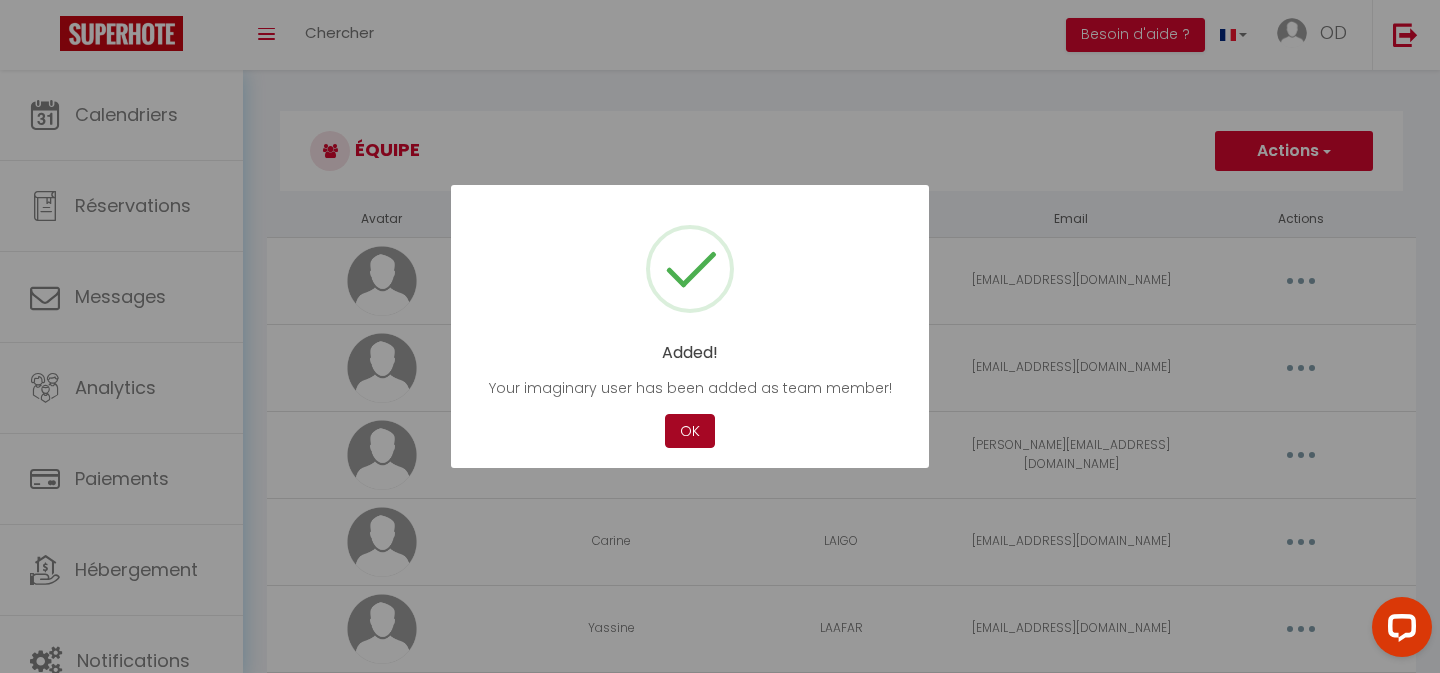 click on "OK" at bounding box center (690, 431) 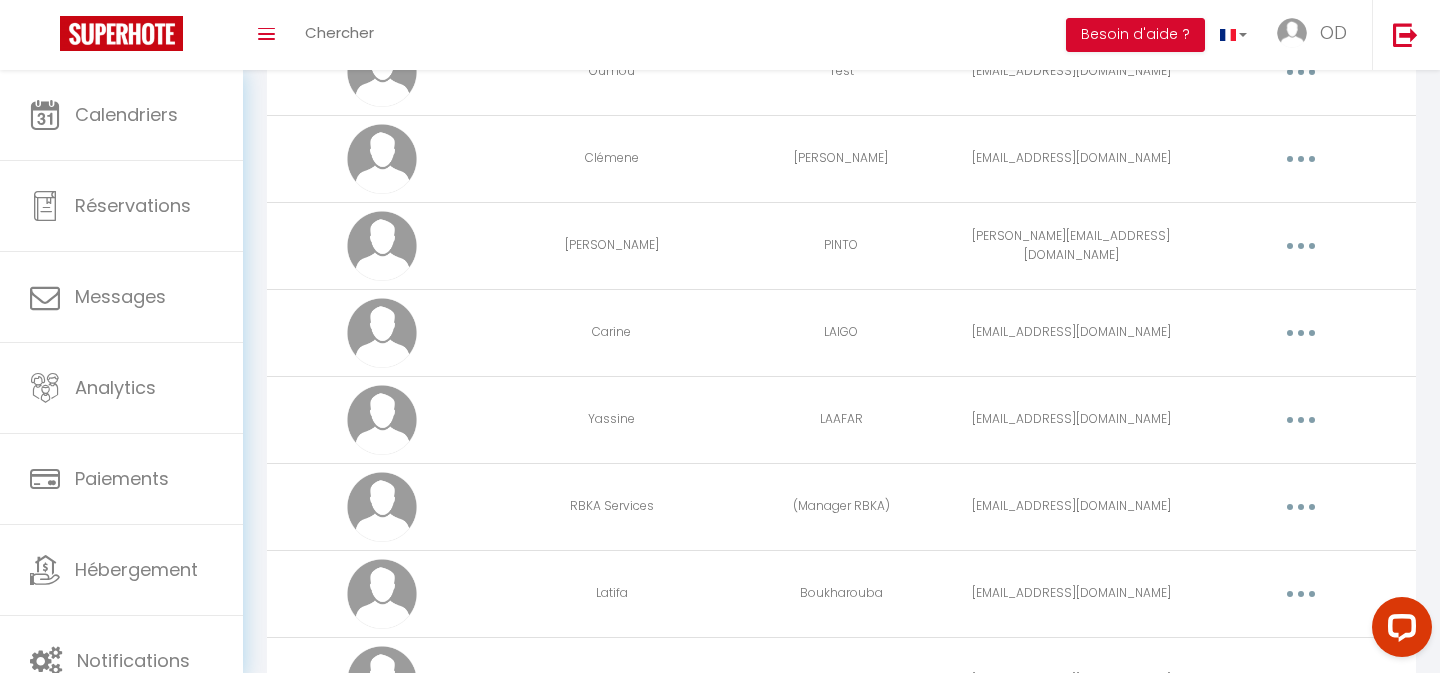 scroll, scrollTop: 412, scrollLeft: 0, axis: vertical 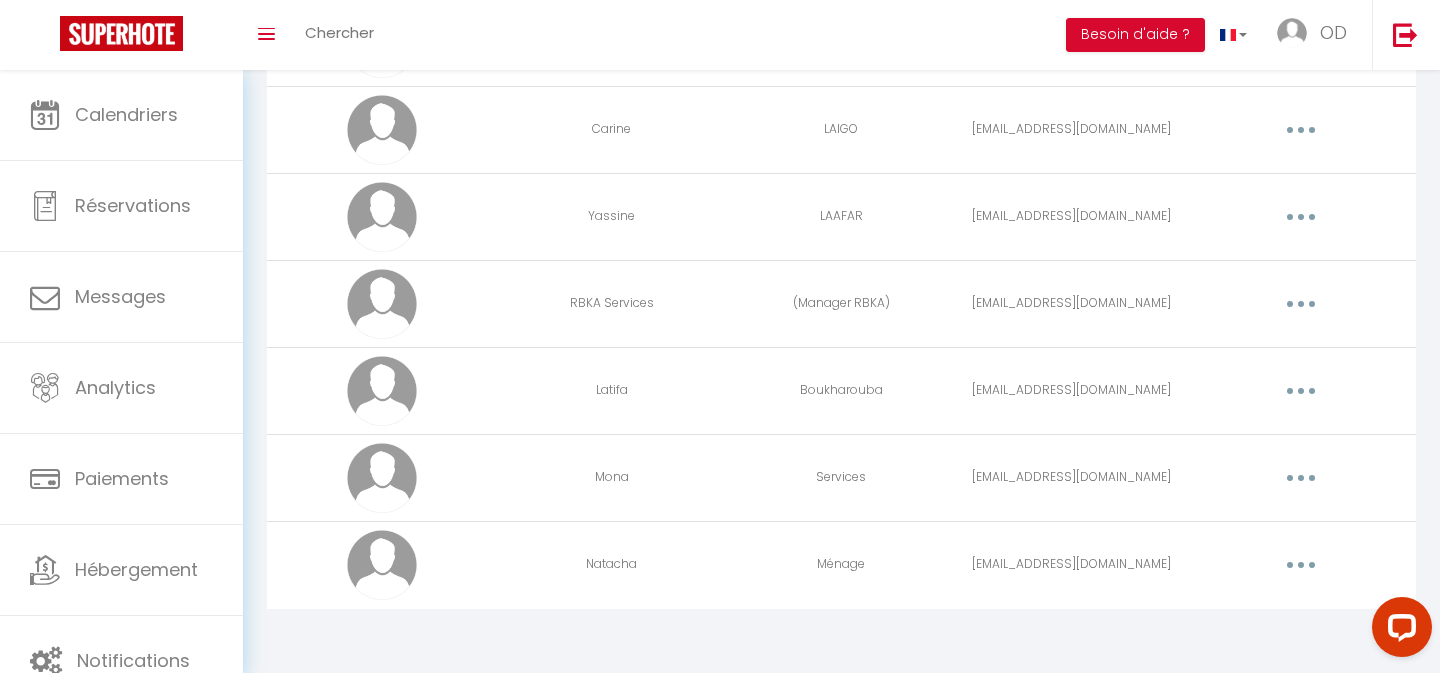 click at bounding box center (1301, 565) 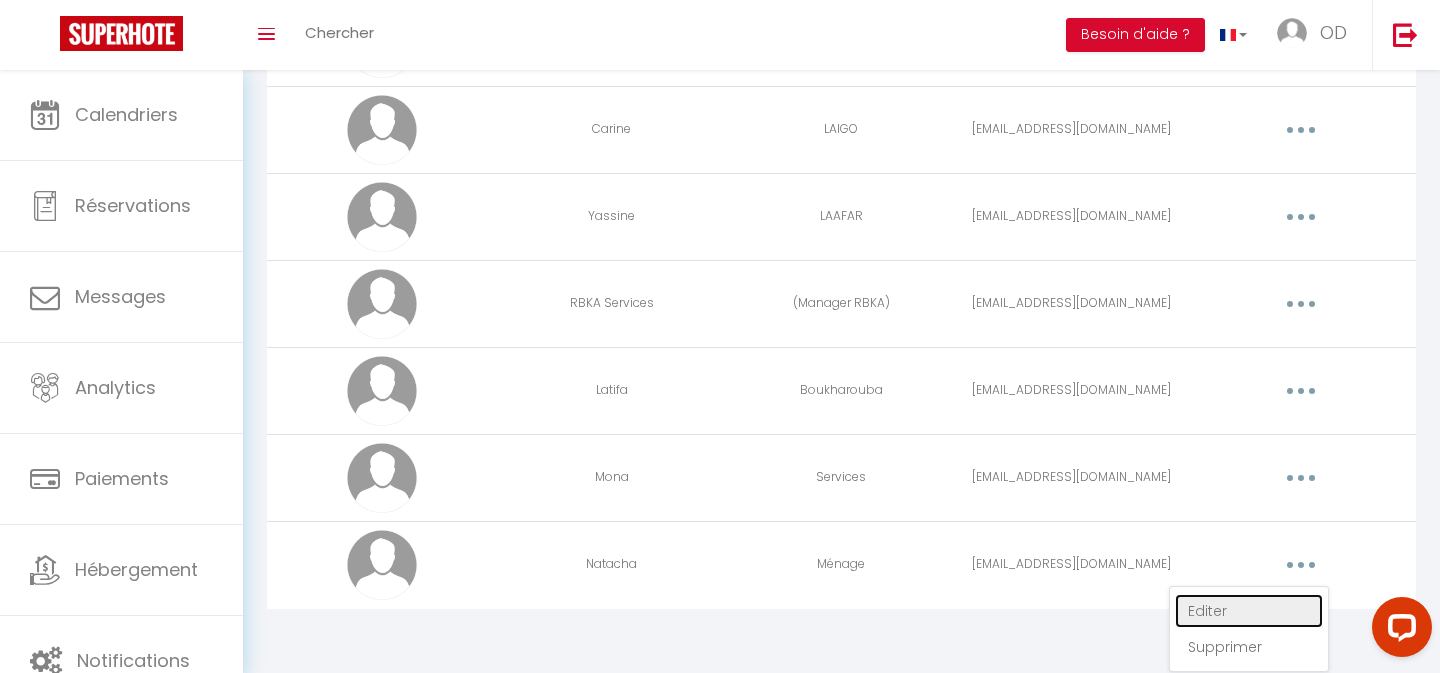 click on "Editer" at bounding box center (1249, 611) 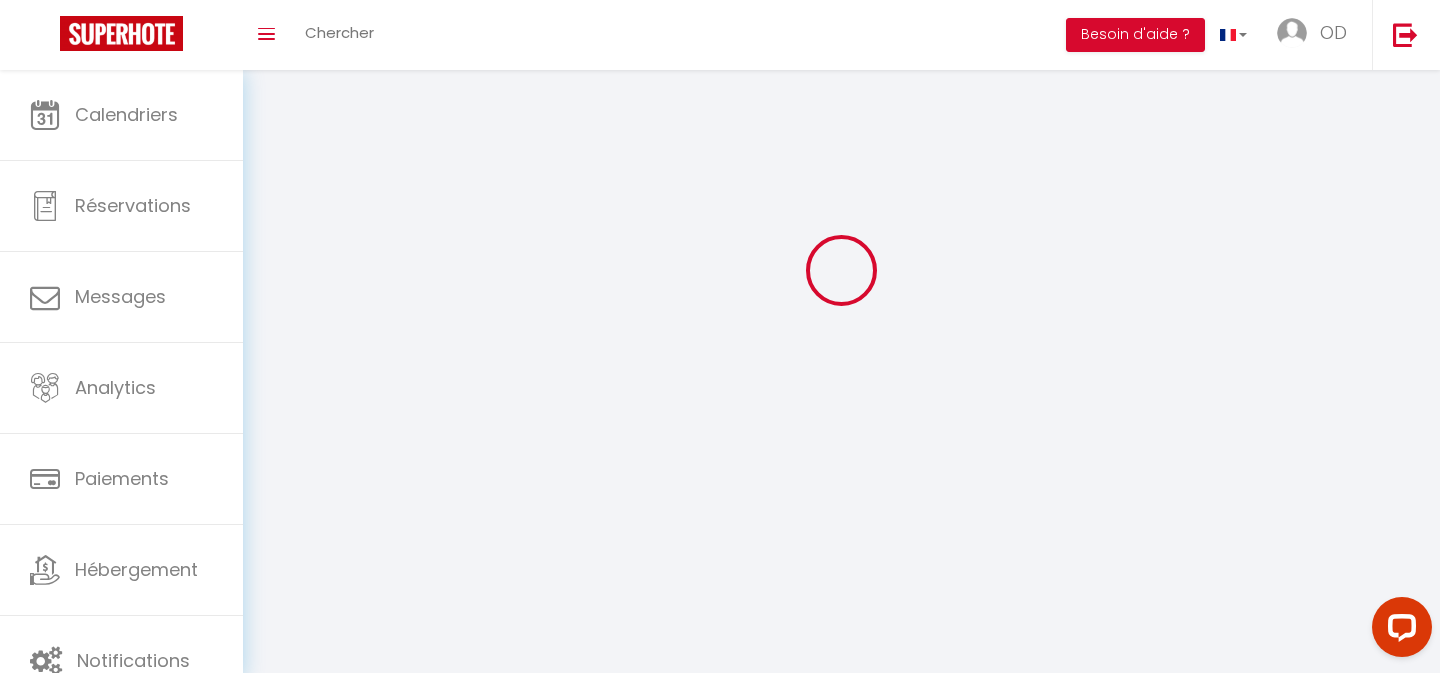 type on "Natacha" 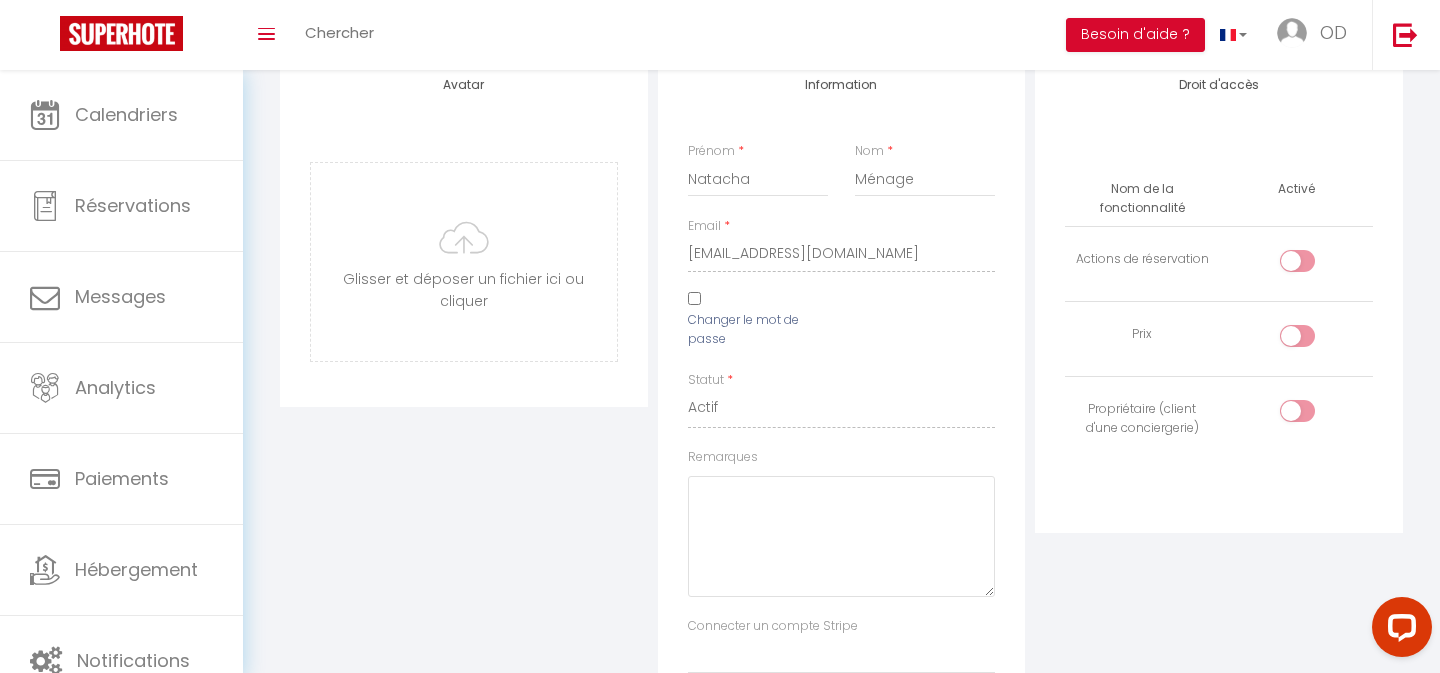 scroll, scrollTop: 214, scrollLeft: 0, axis: vertical 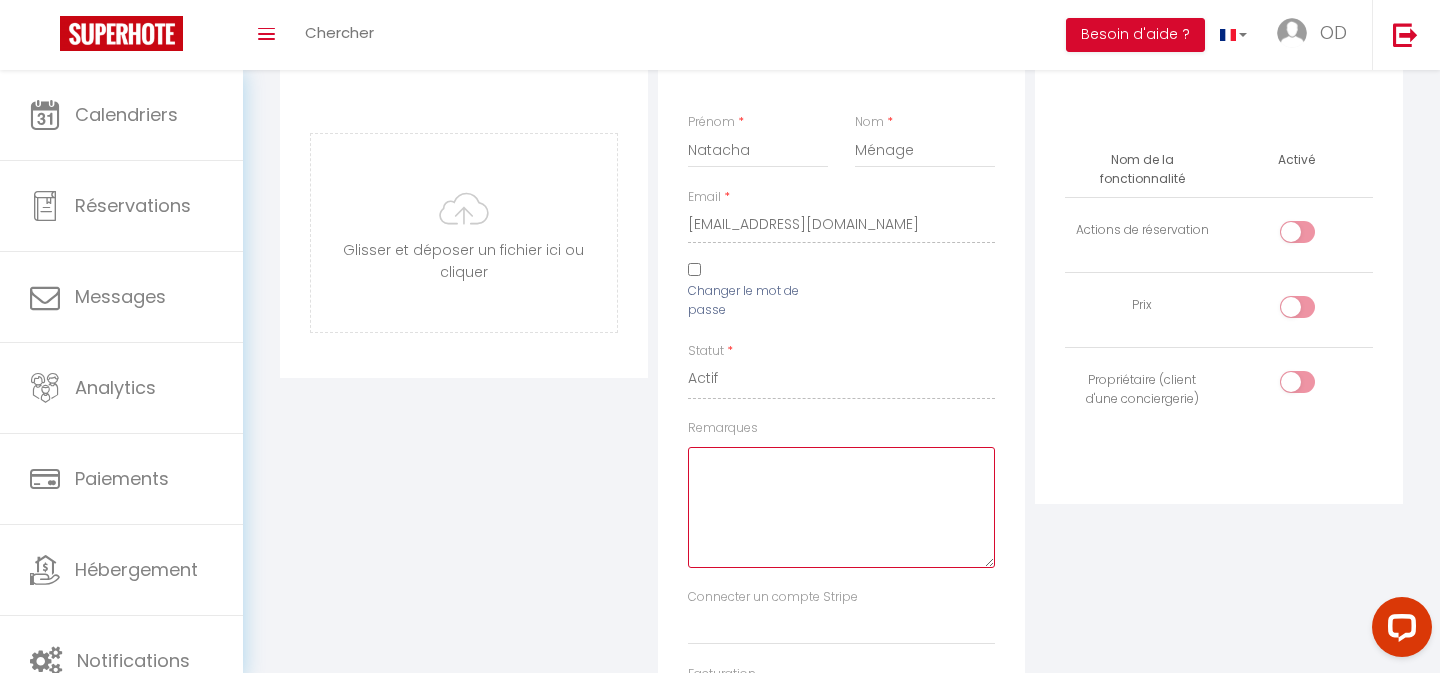 click on "Remarques" at bounding box center (842, 507) 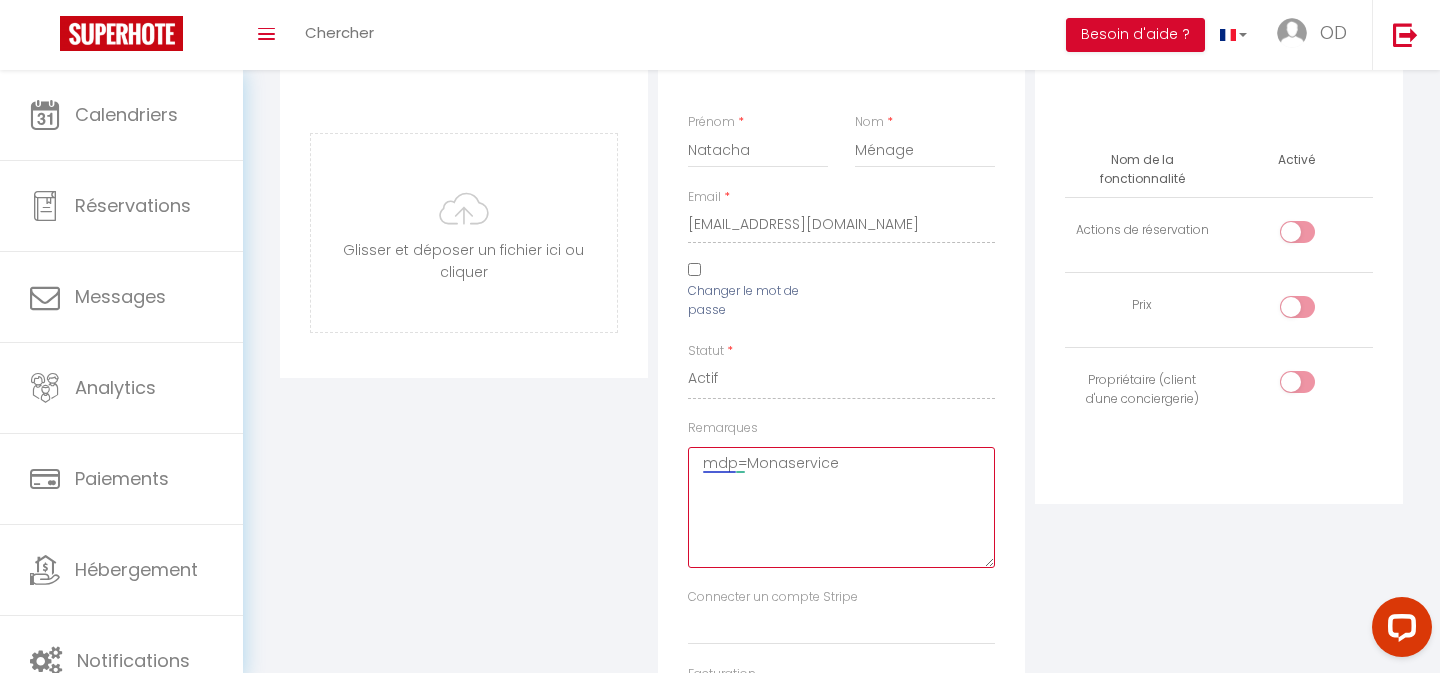 type on "mdp=Monaservice" 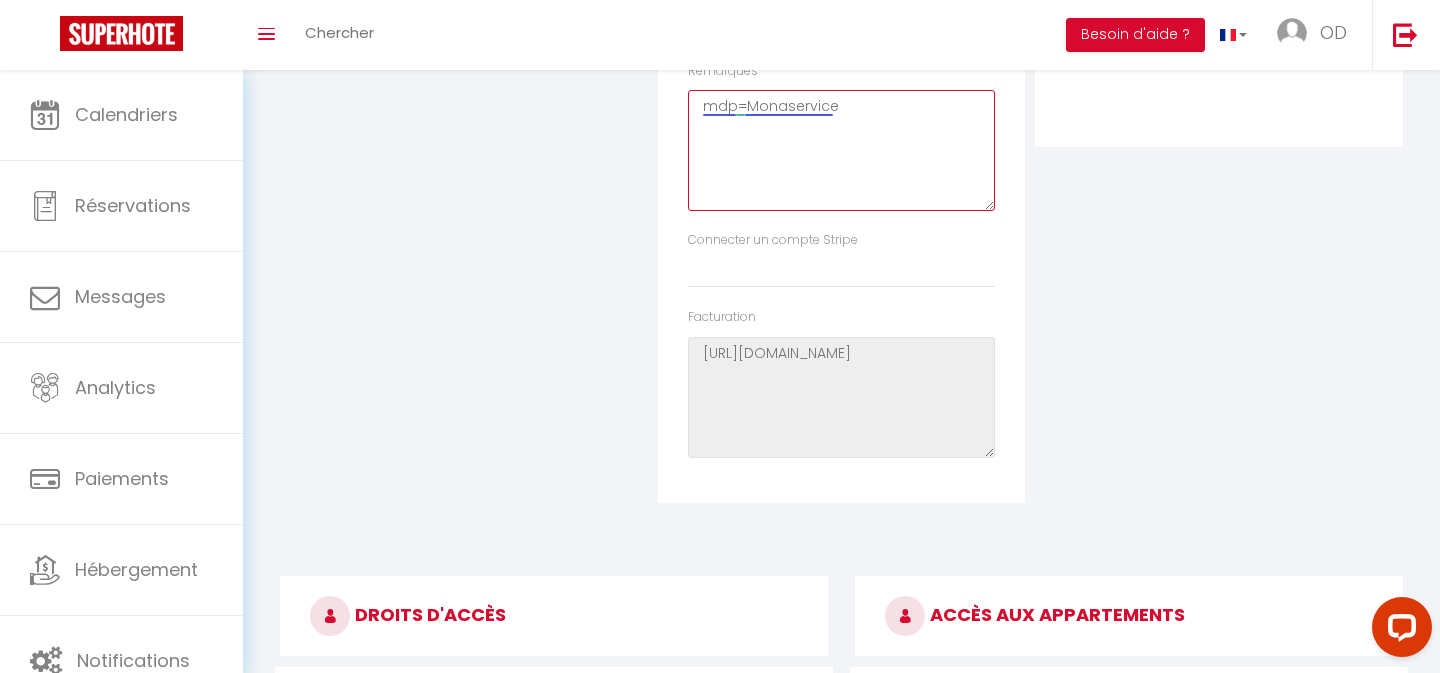 scroll, scrollTop: 0, scrollLeft: 0, axis: both 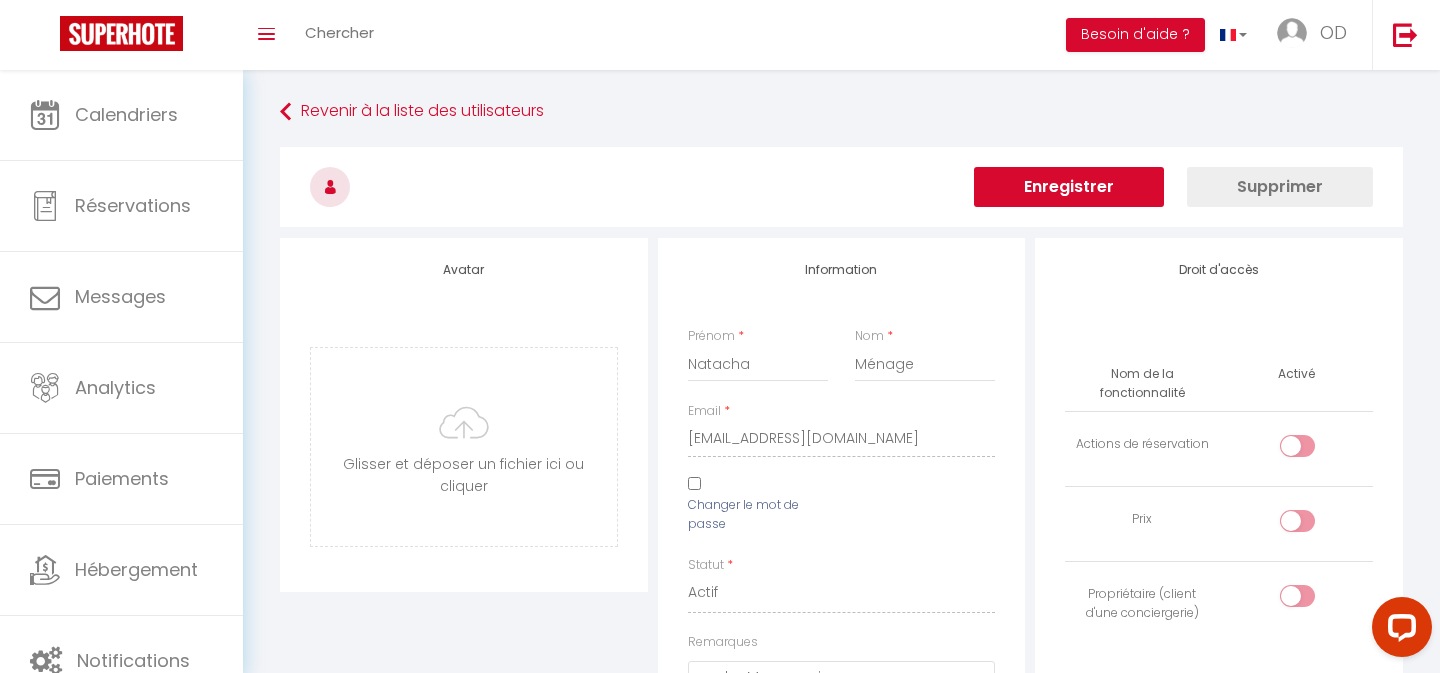 click on "Enregistrer" at bounding box center [1069, 187] 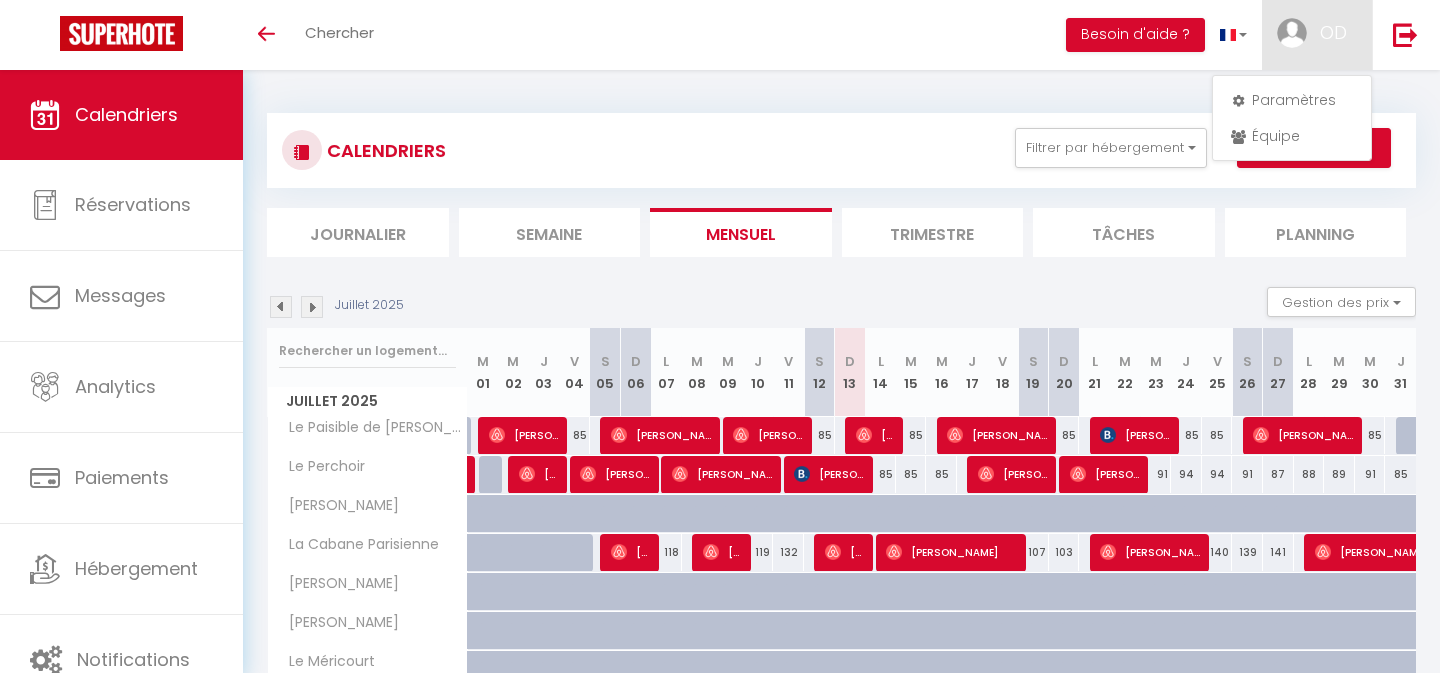 scroll, scrollTop: 0, scrollLeft: 0, axis: both 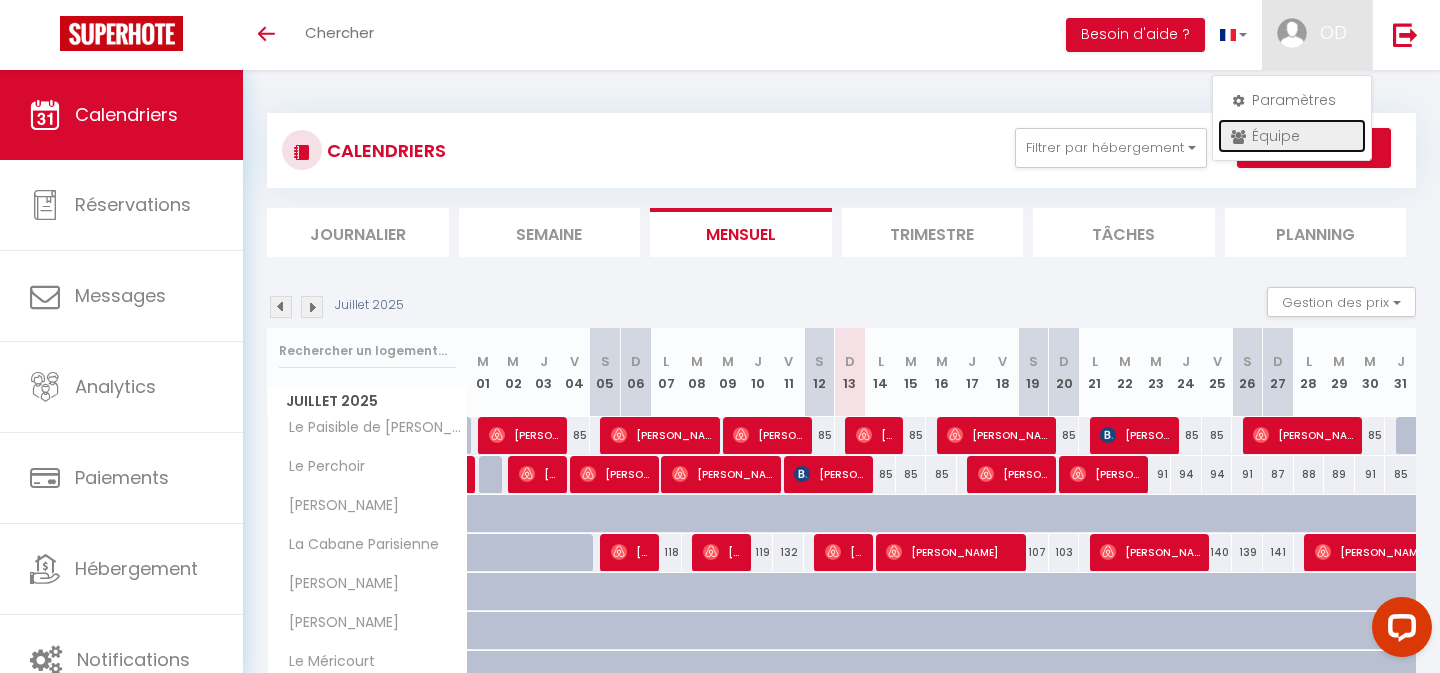 click on "Équipe" at bounding box center (1292, 136) 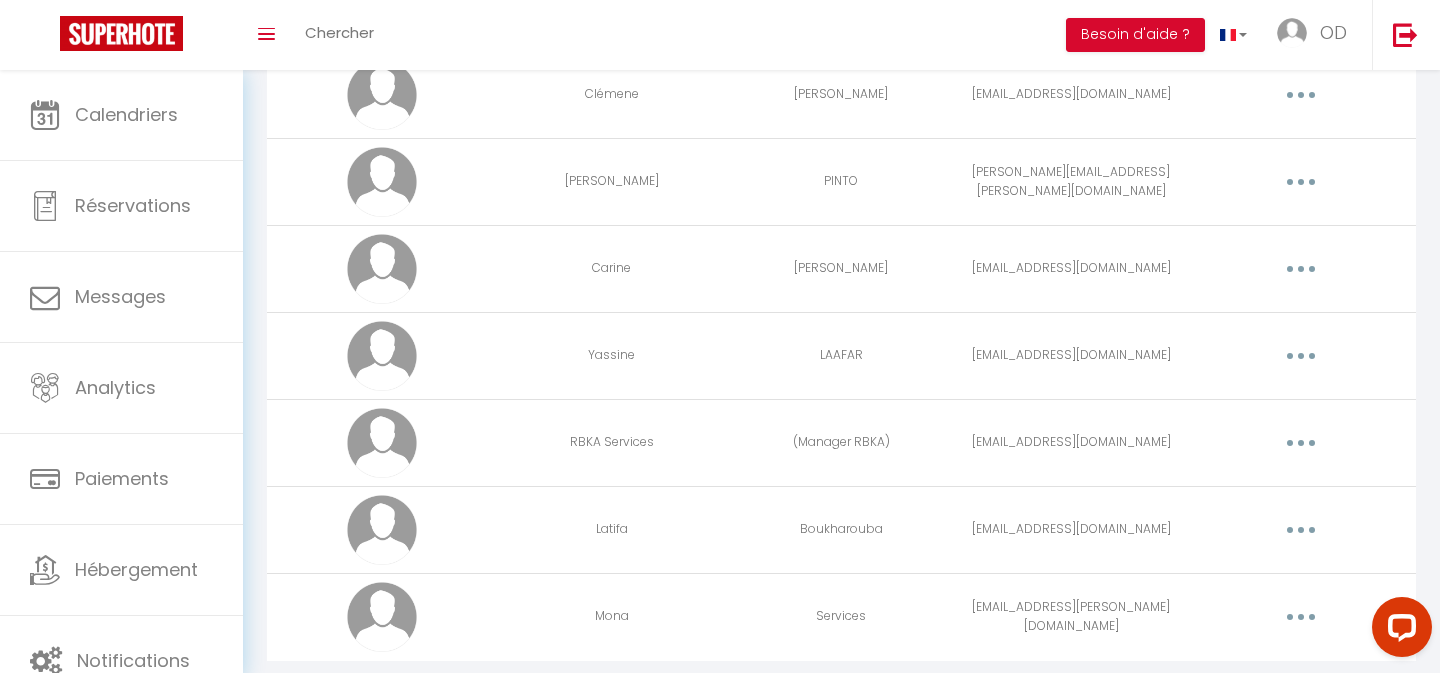 scroll, scrollTop: 325, scrollLeft: 0, axis: vertical 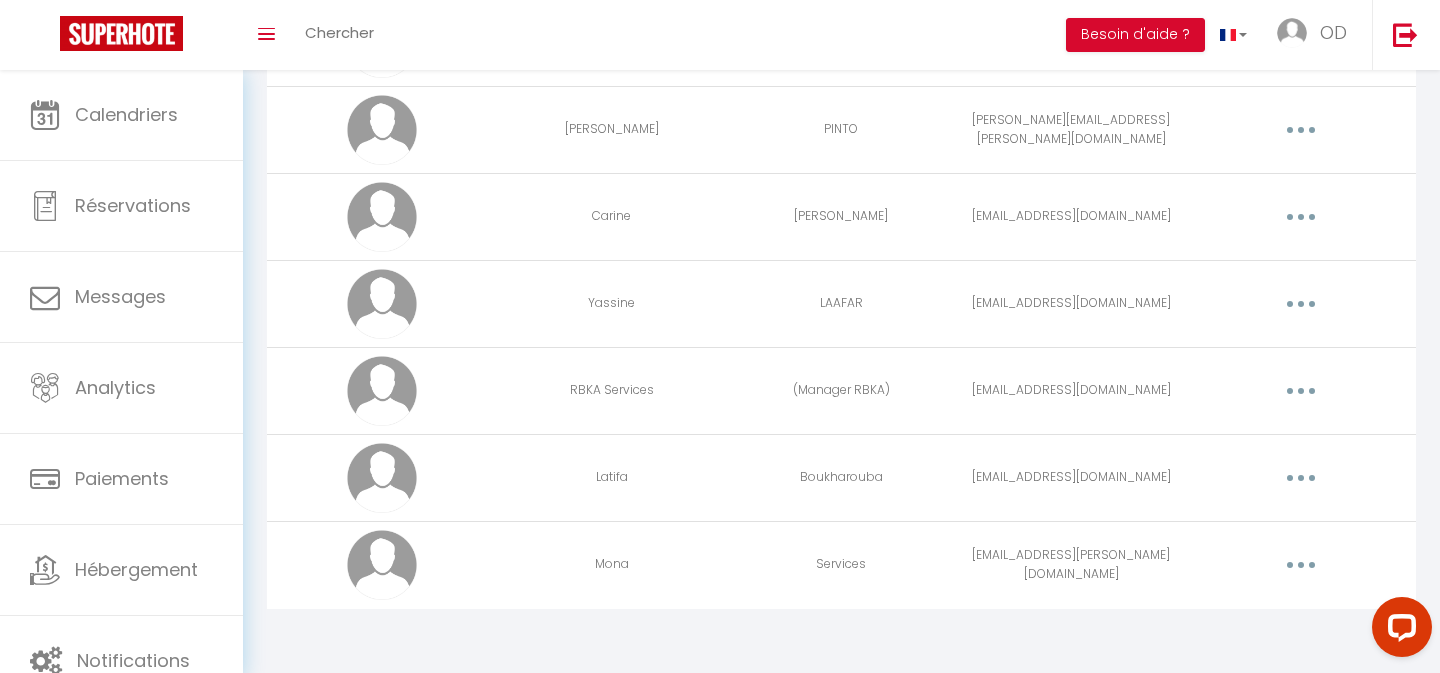 click on "Mona" at bounding box center (612, 564) 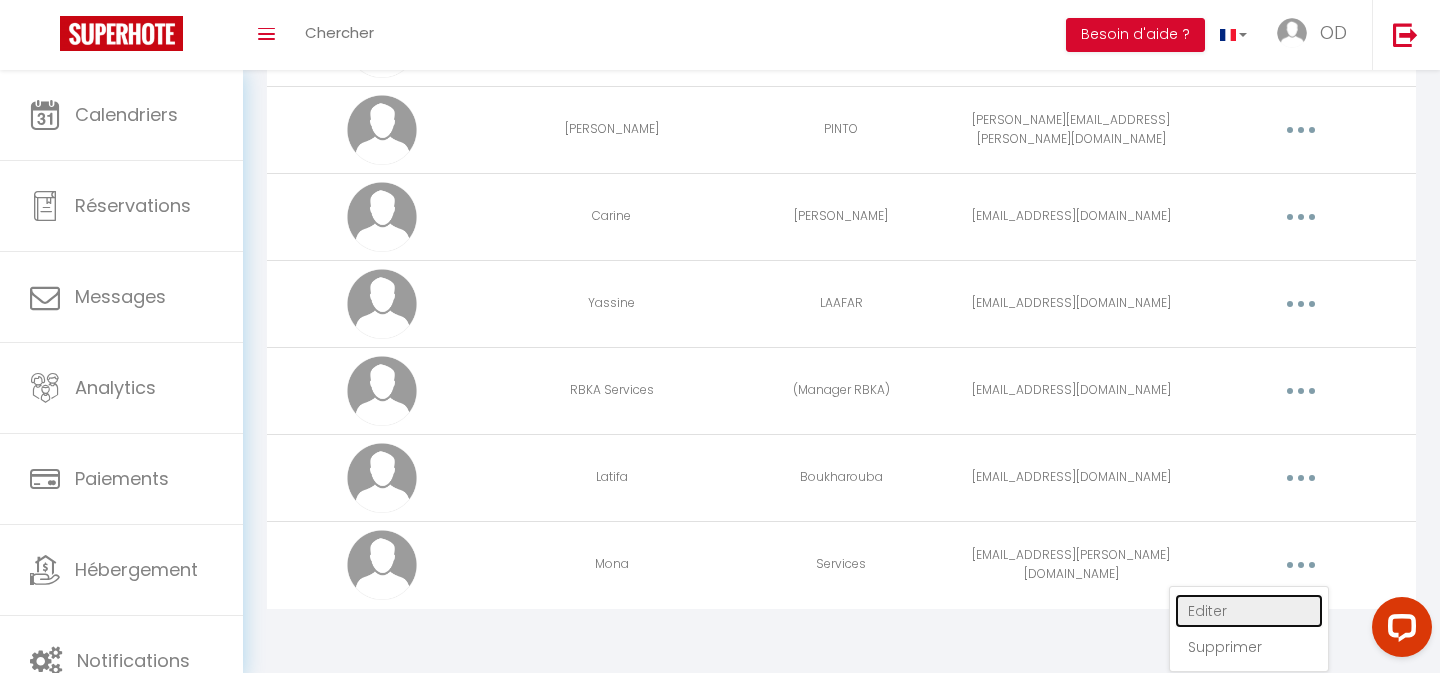 click on "Editer" at bounding box center [1249, 611] 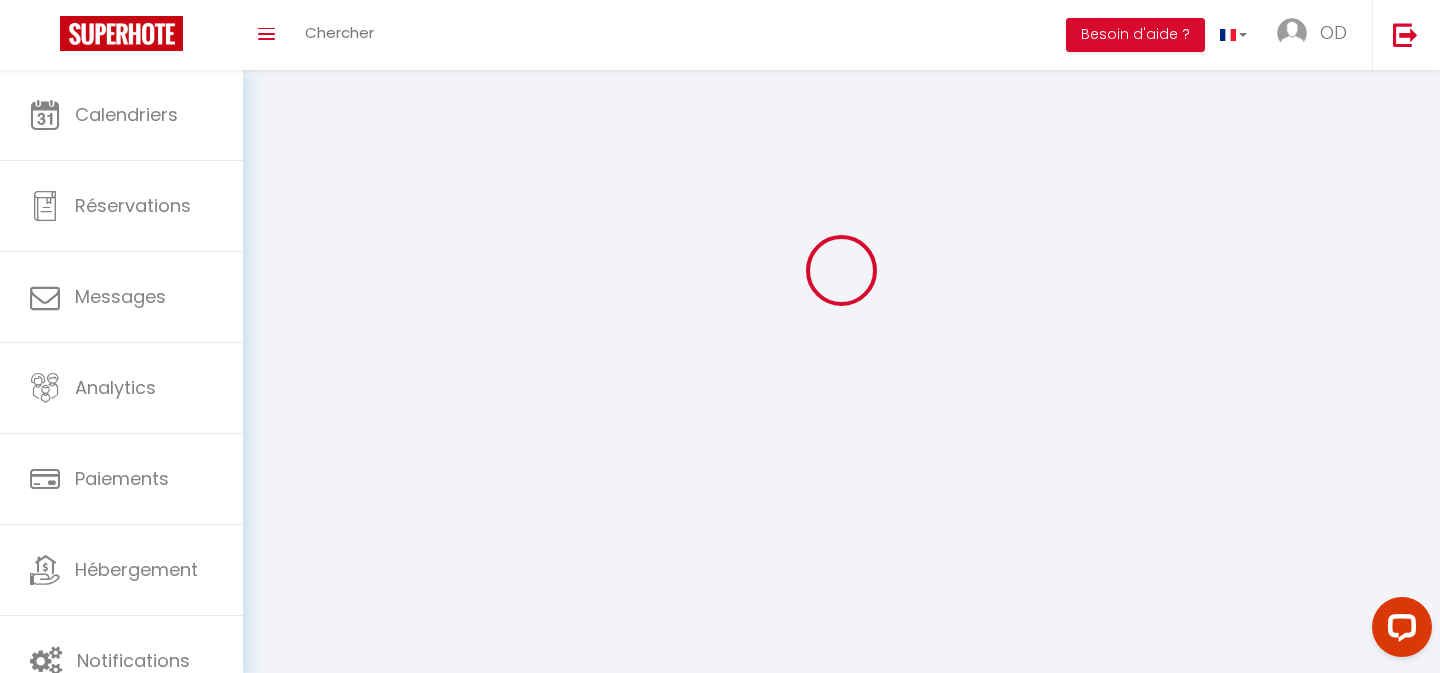 type on "Mona" 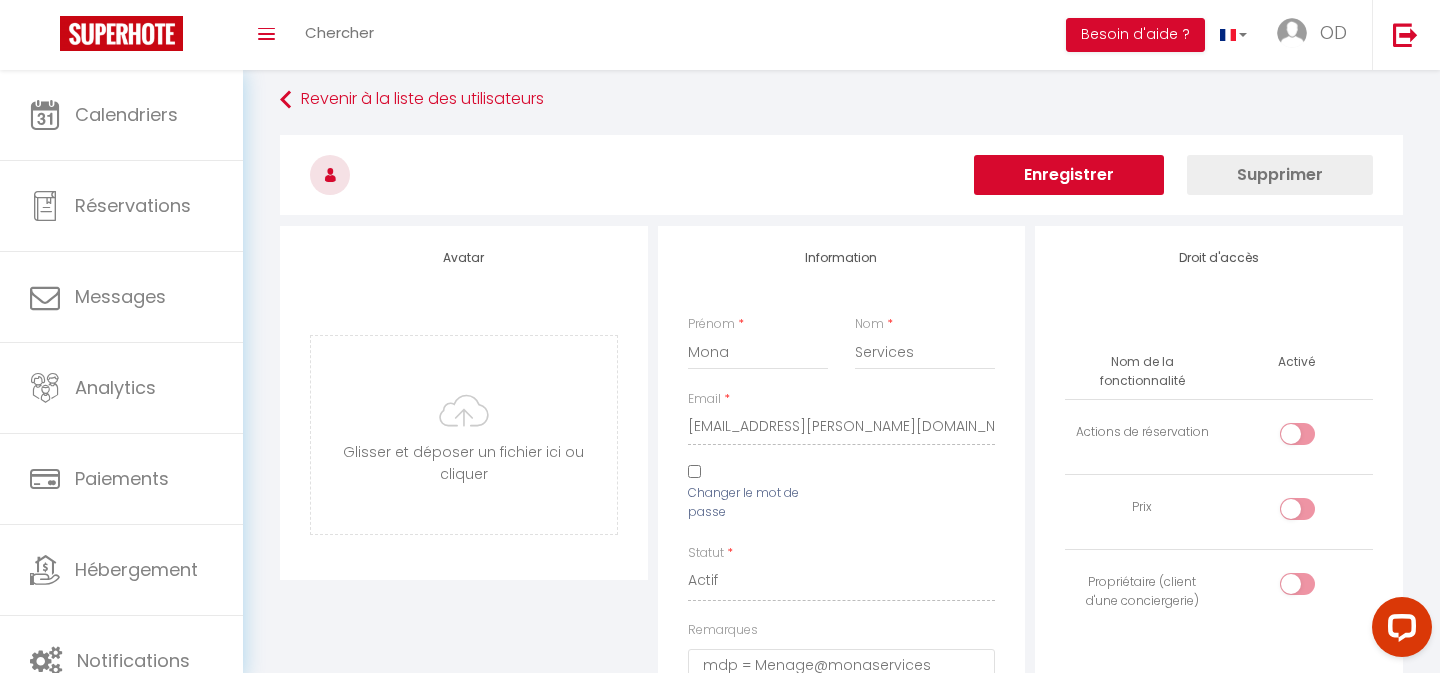 scroll, scrollTop: 0, scrollLeft: 0, axis: both 